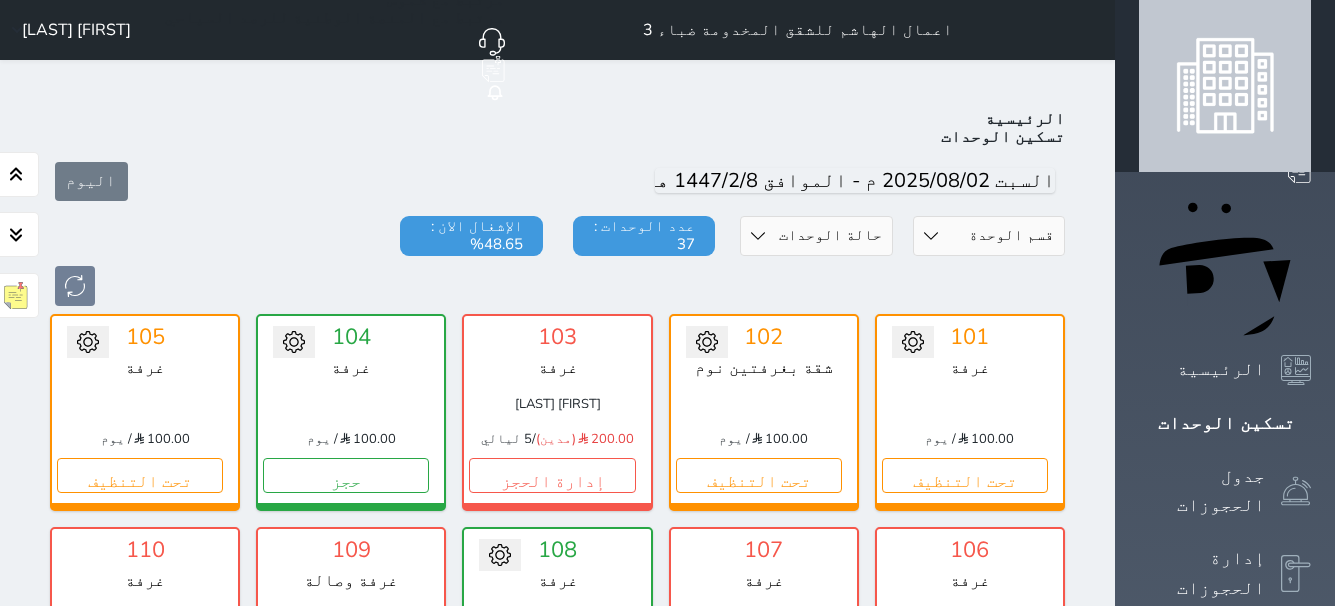 scroll, scrollTop: 0, scrollLeft: 0, axis: both 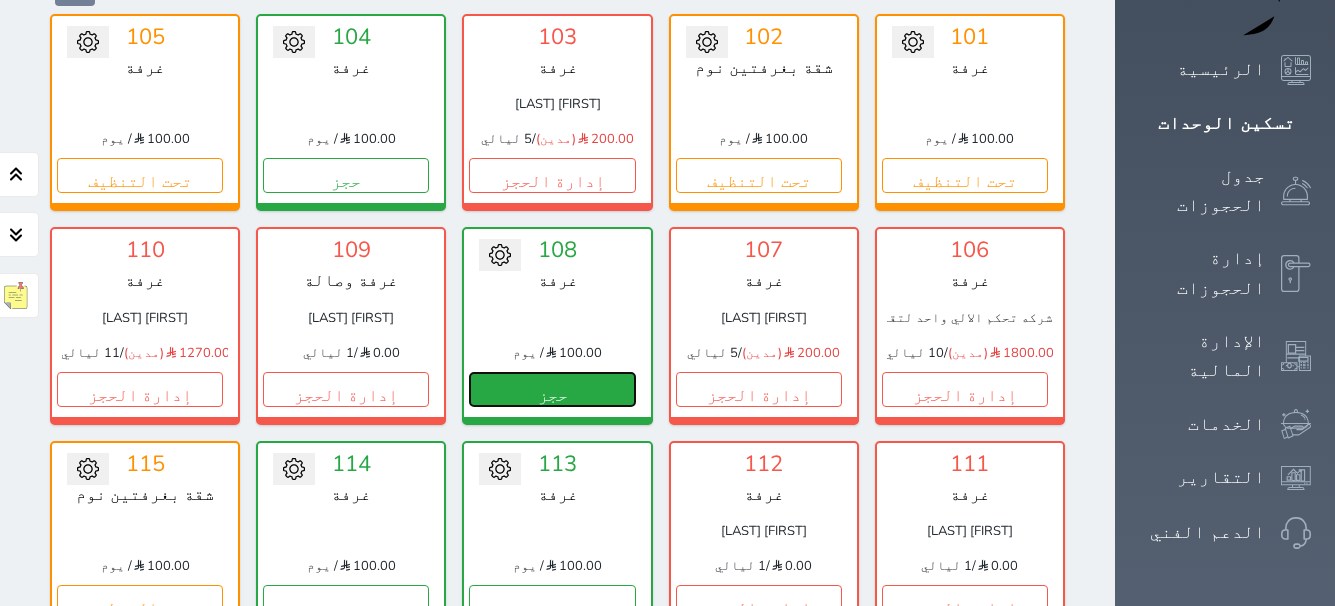 drag, startPoint x: 931, startPoint y: 339, endPoint x: 908, endPoint y: 325, distance: 26.925823 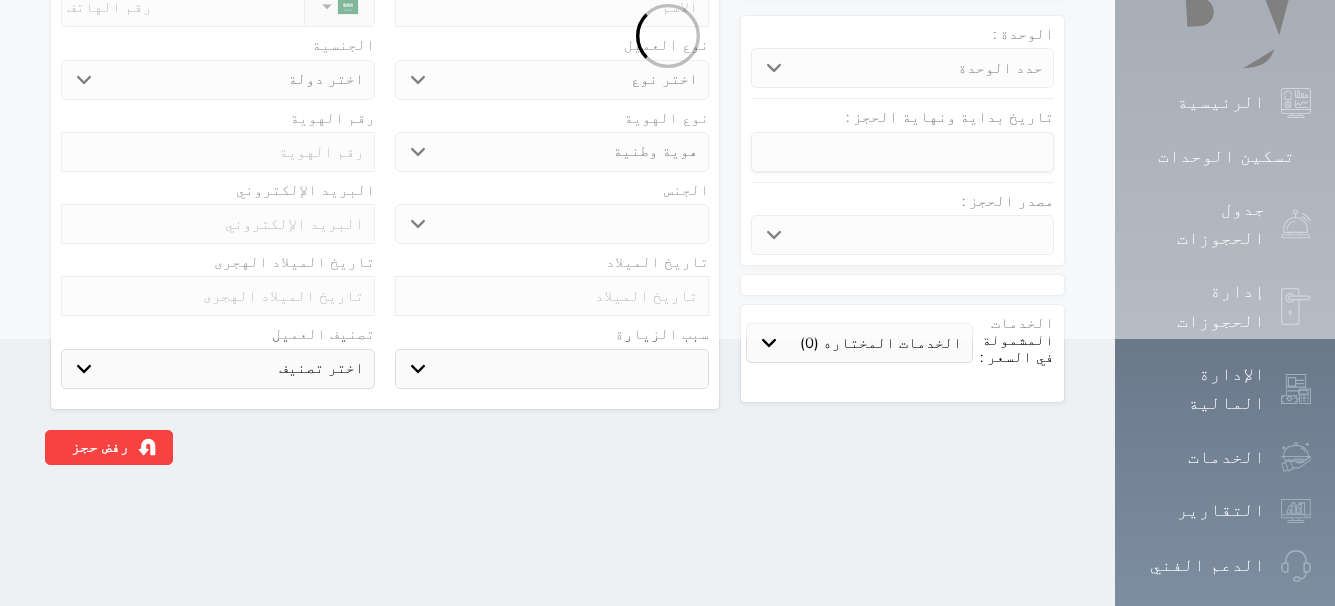 scroll, scrollTop: 0, scrollLeft: 0, axis: both 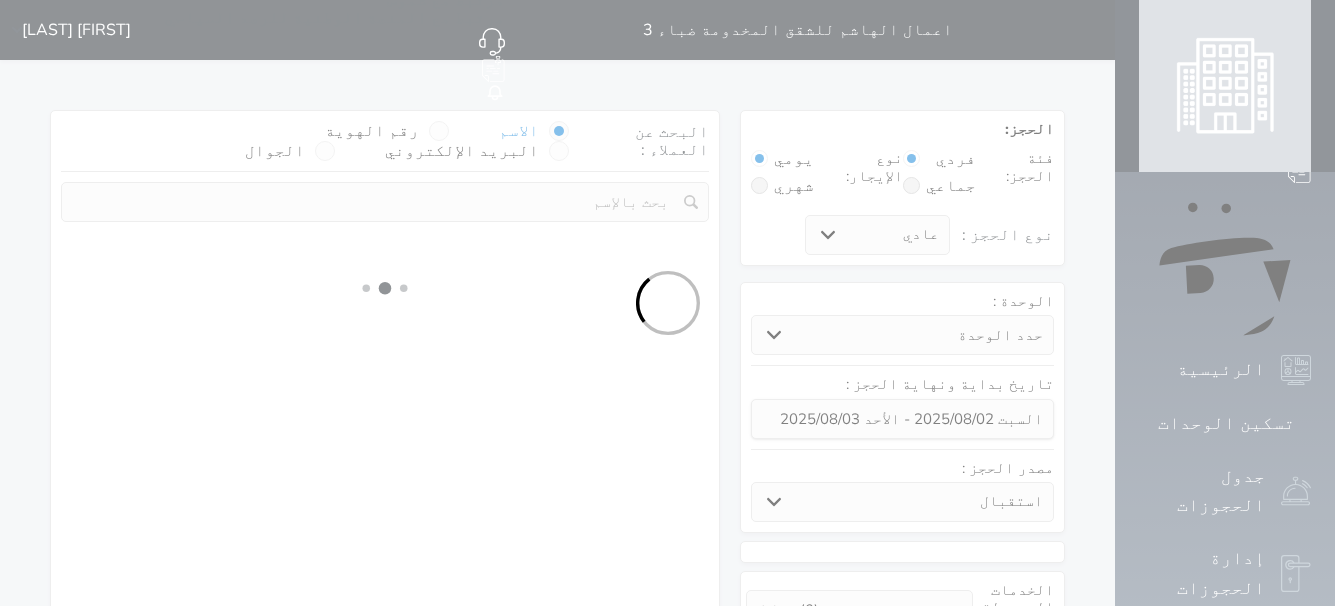 select 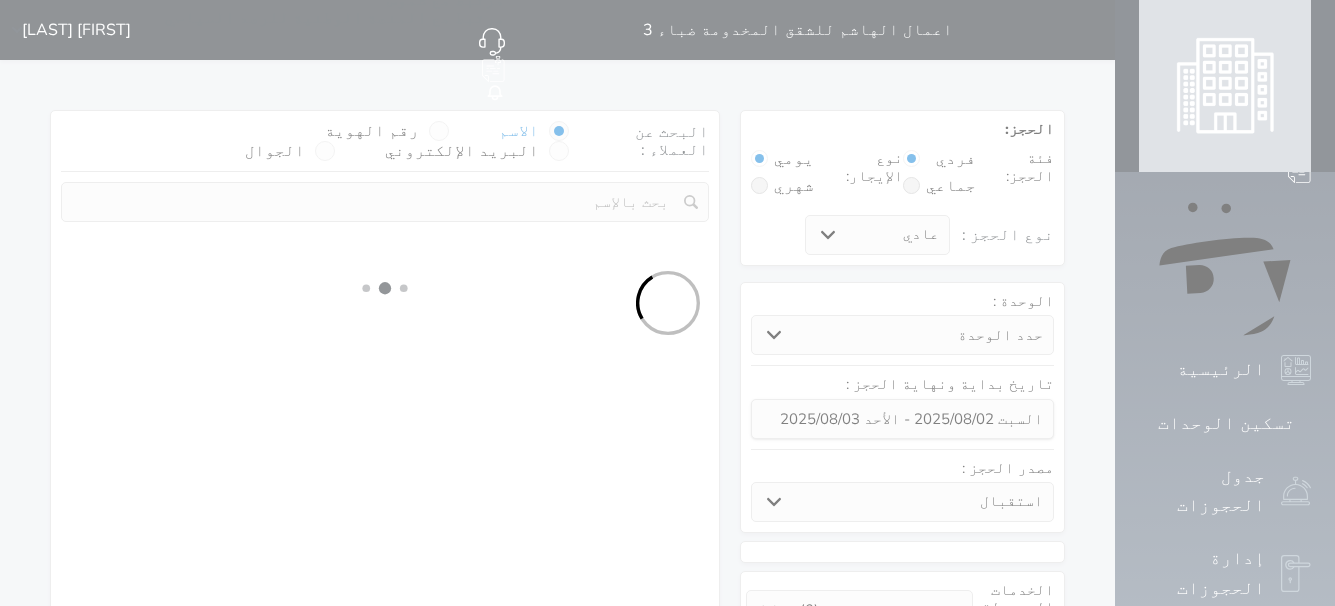 select on "1" 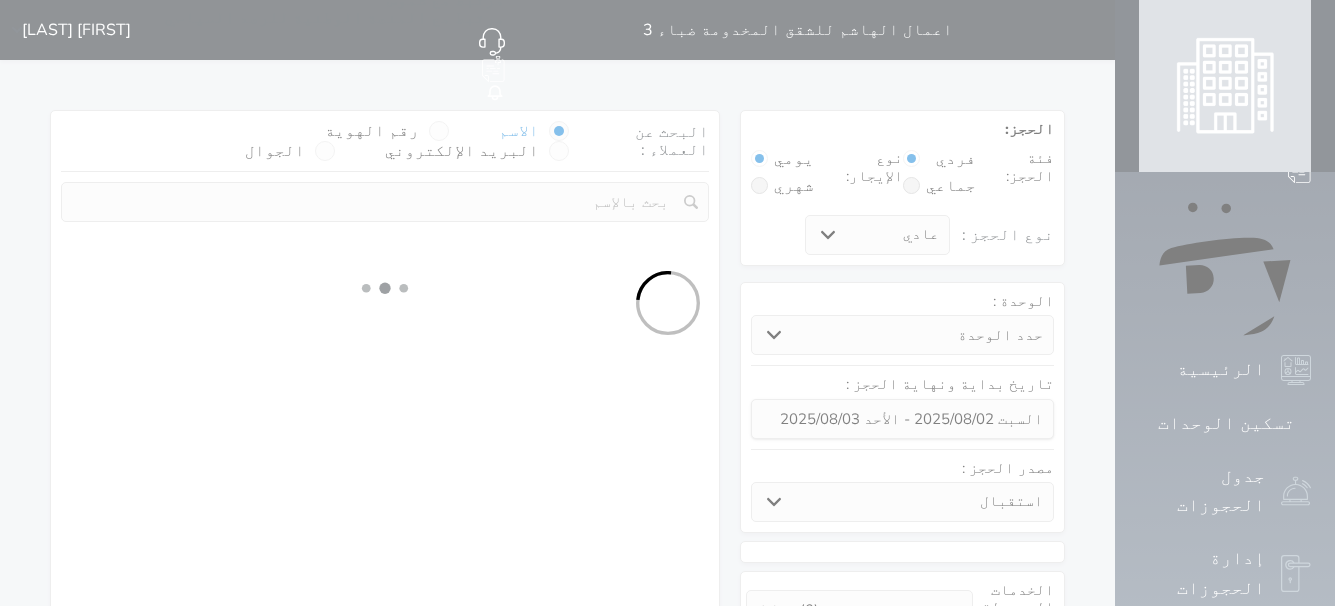 select on "1" 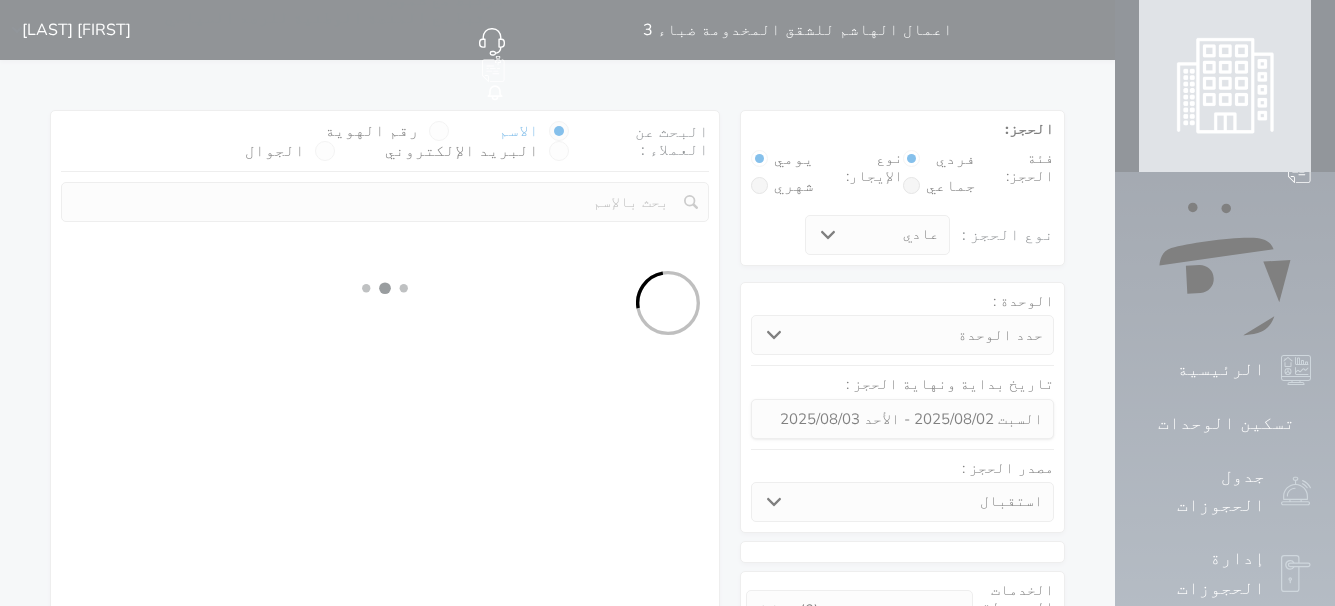select 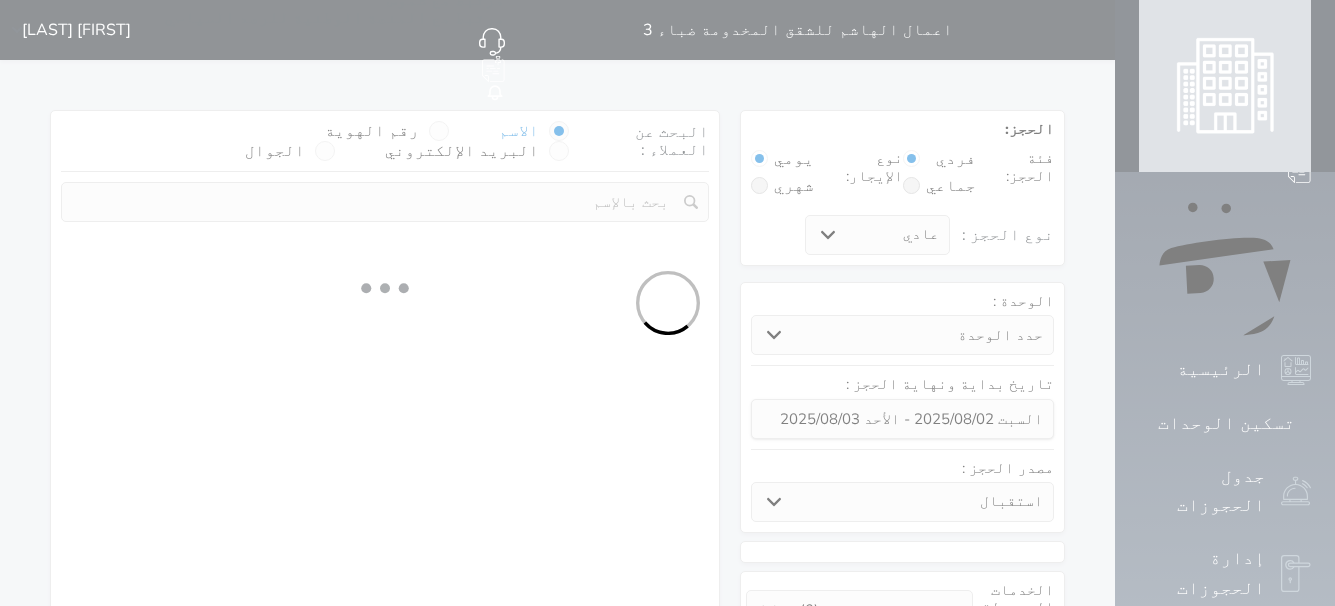 select on "7" 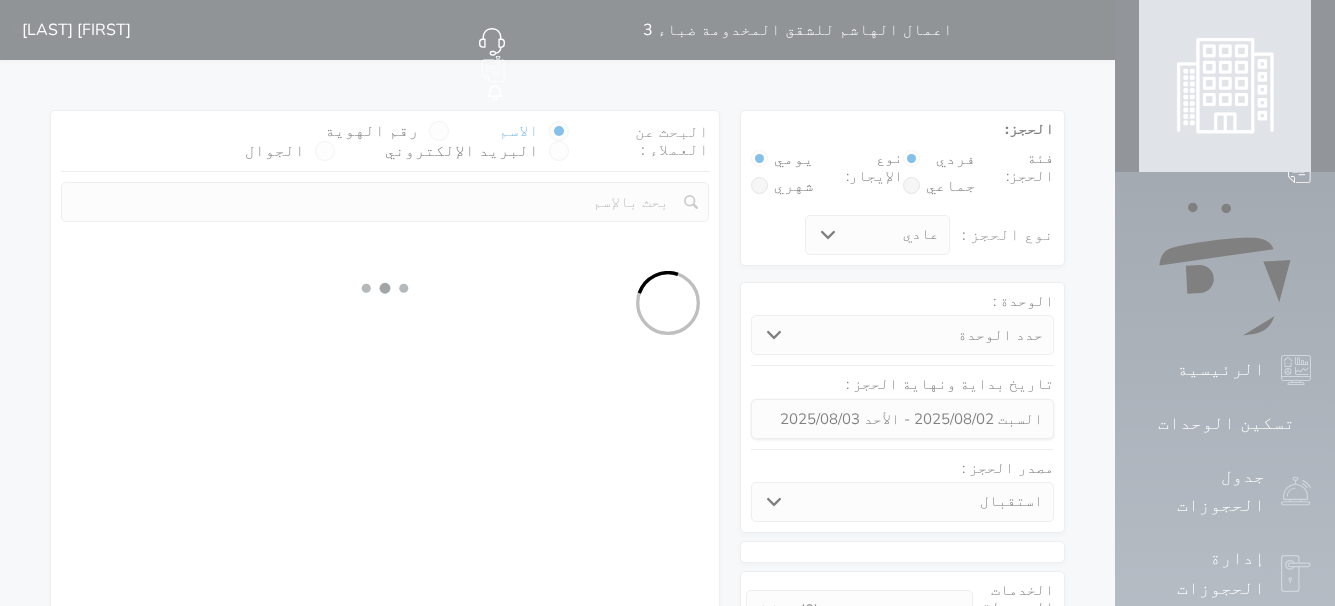 select 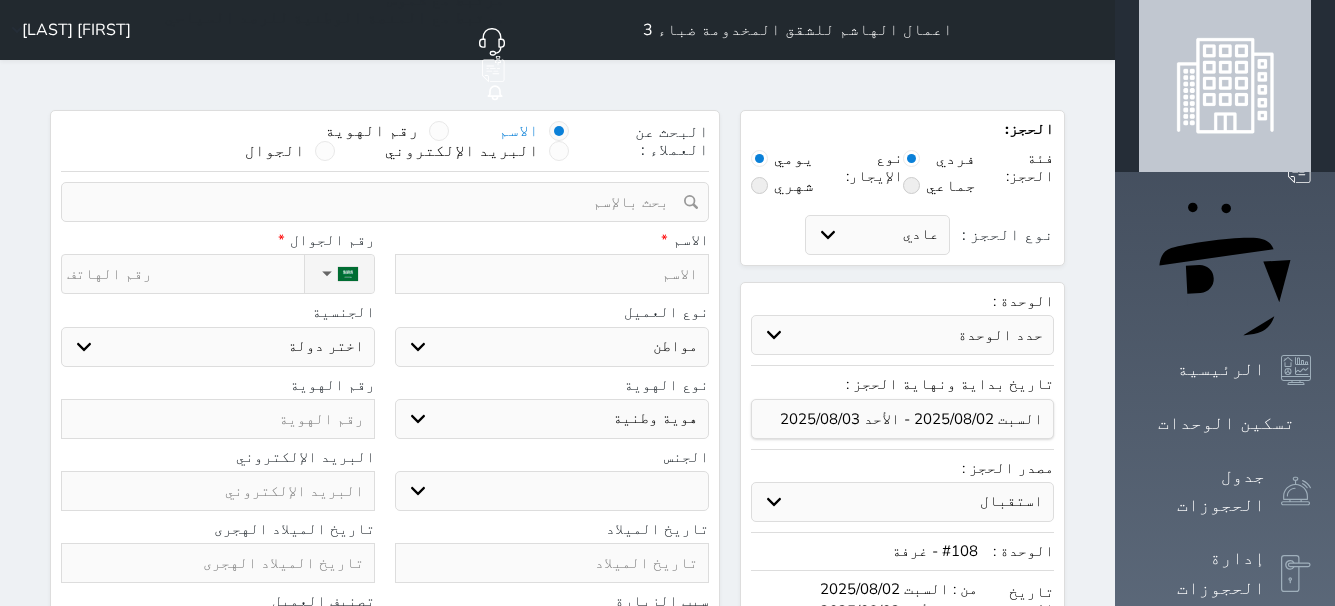 select on "25728" 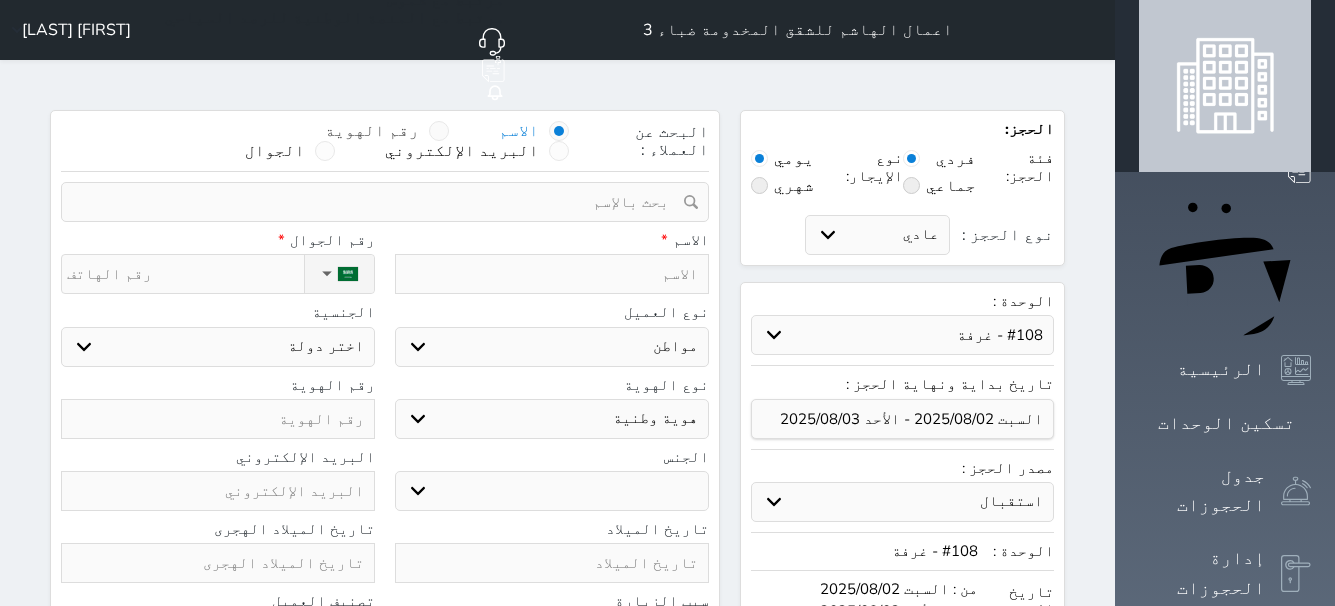 select 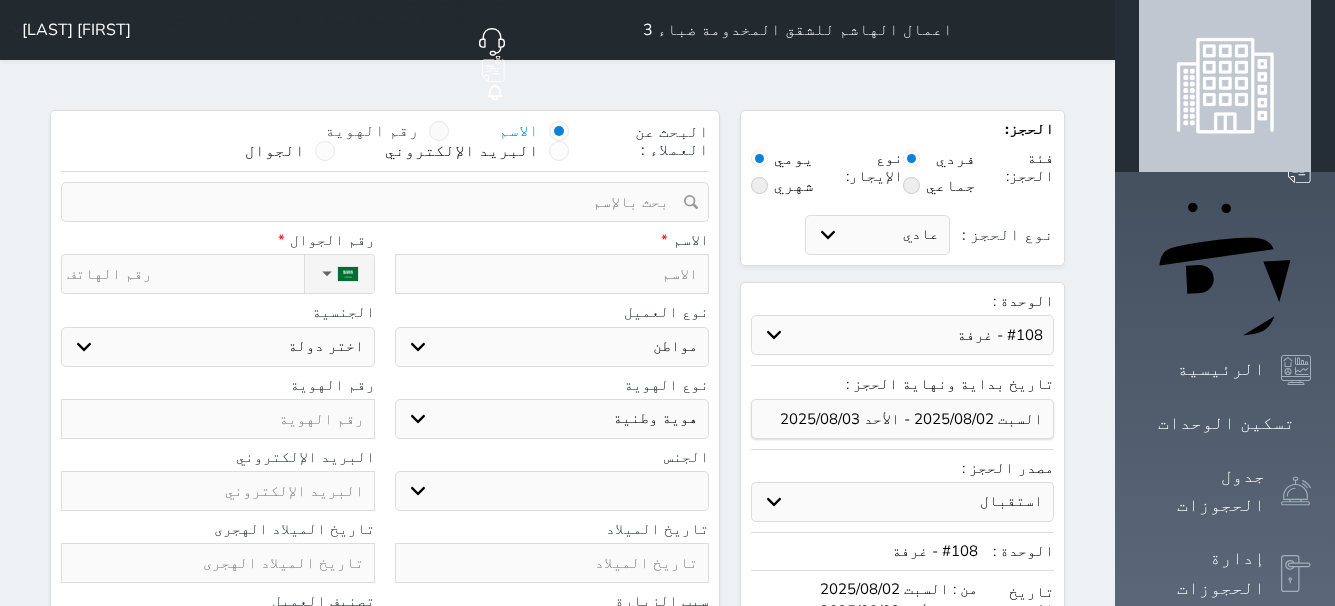 select 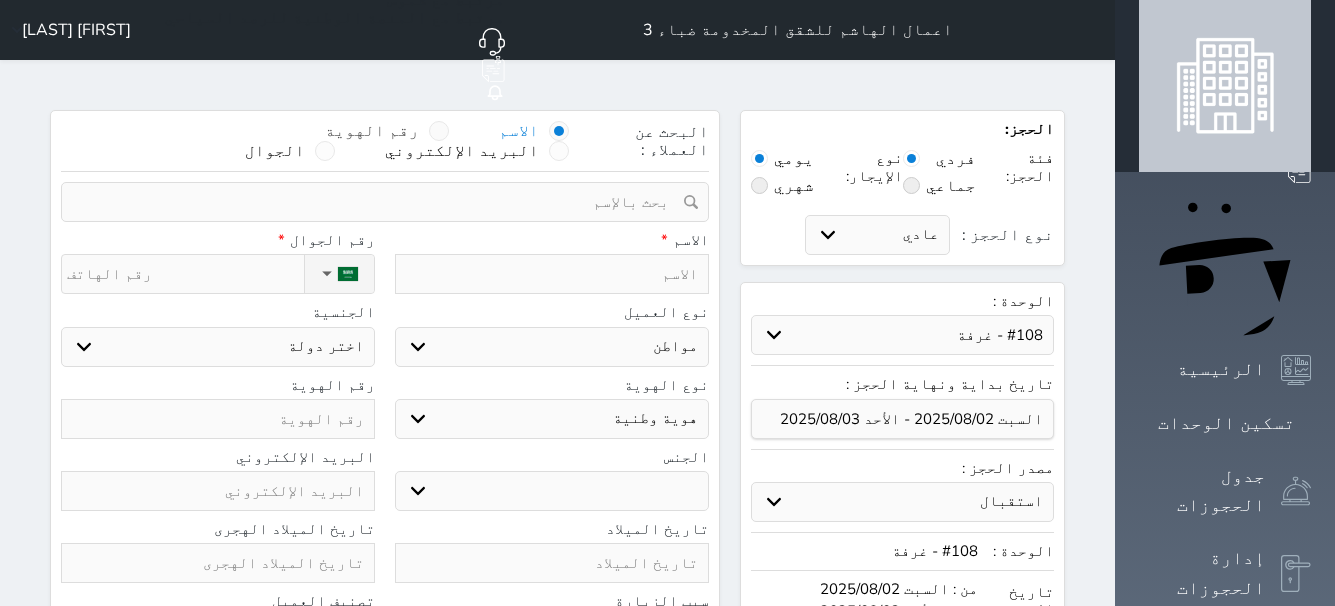 select 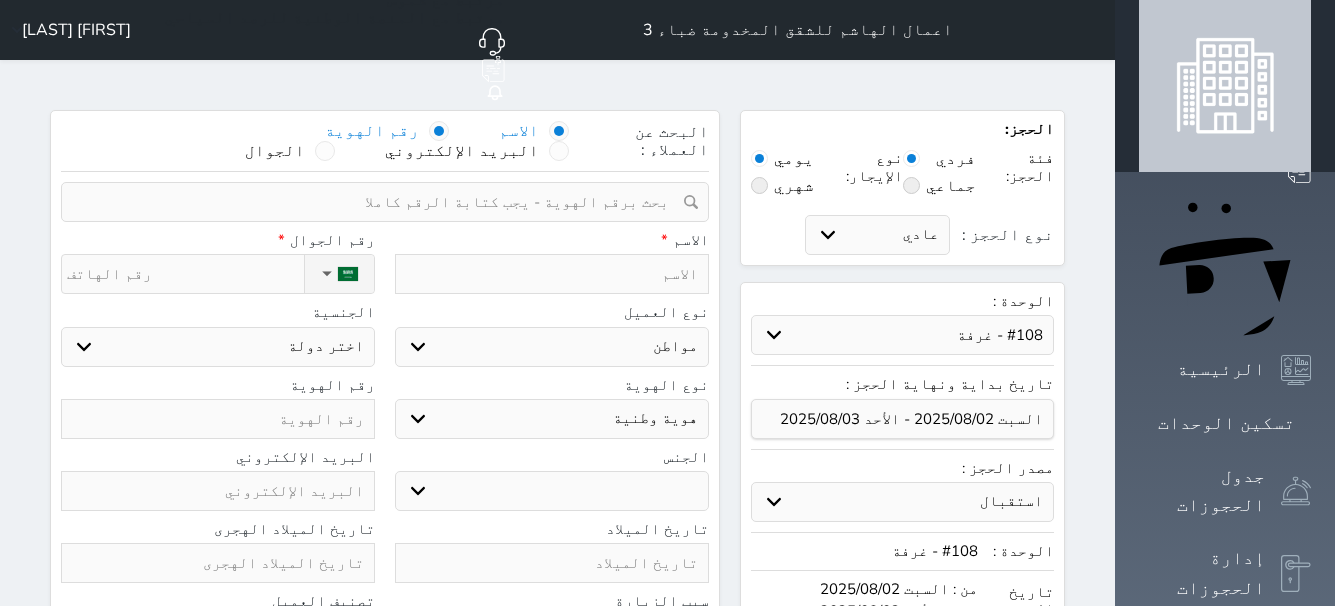select 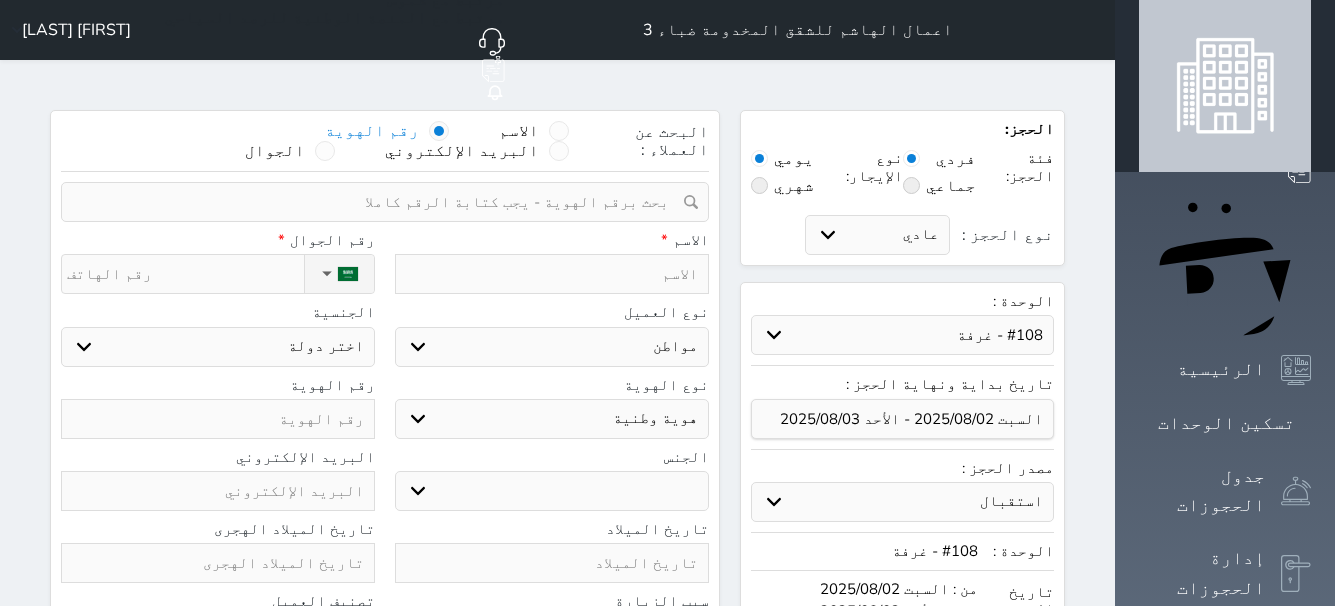 click at bounding box center [378, 202] 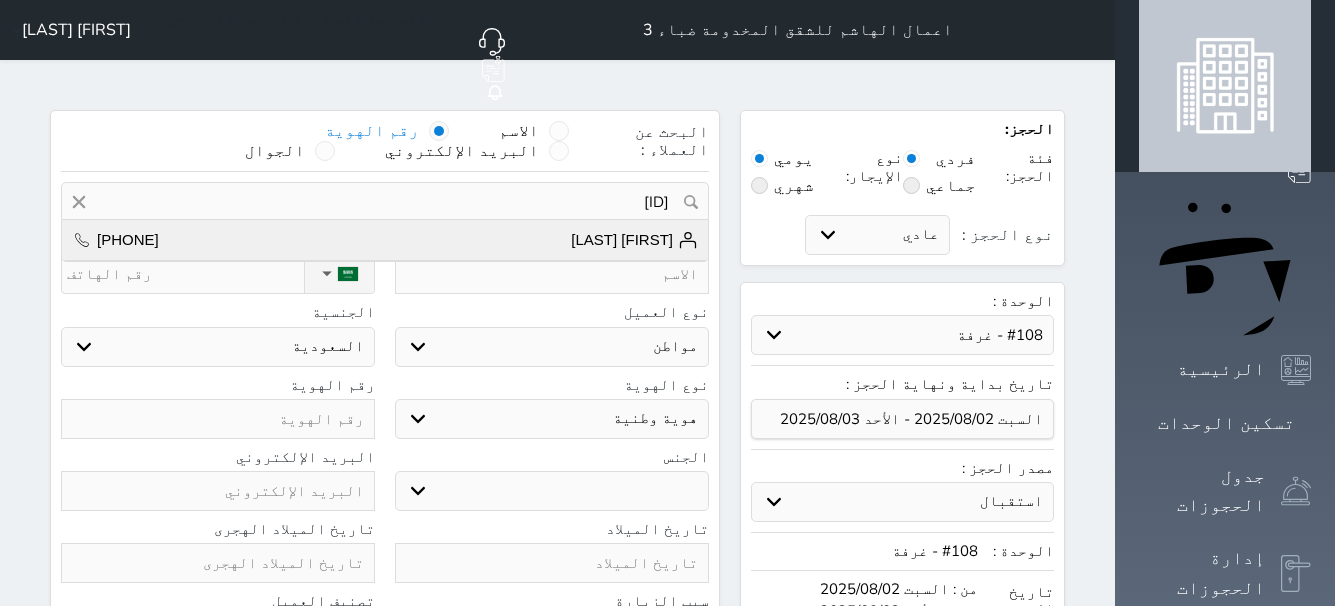 click on "[FIRST] [LAST]" at bounding box center [634, 240] 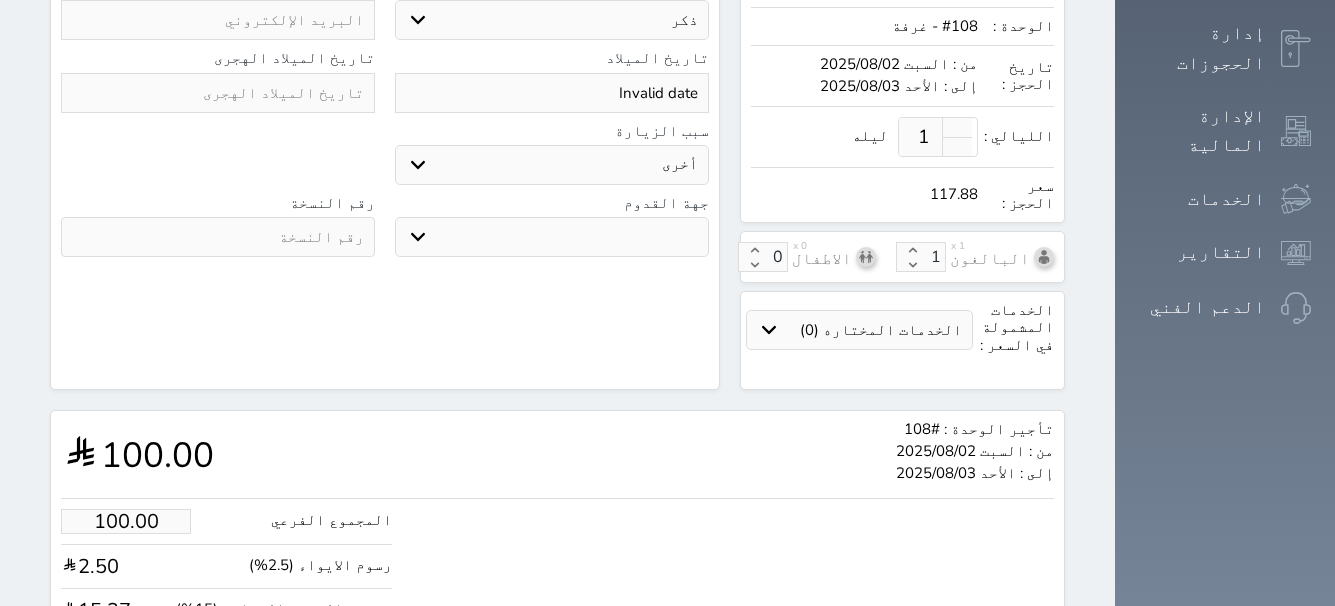 scroll, scrollTop: 621, scrollLeft: 0, axis: vertical 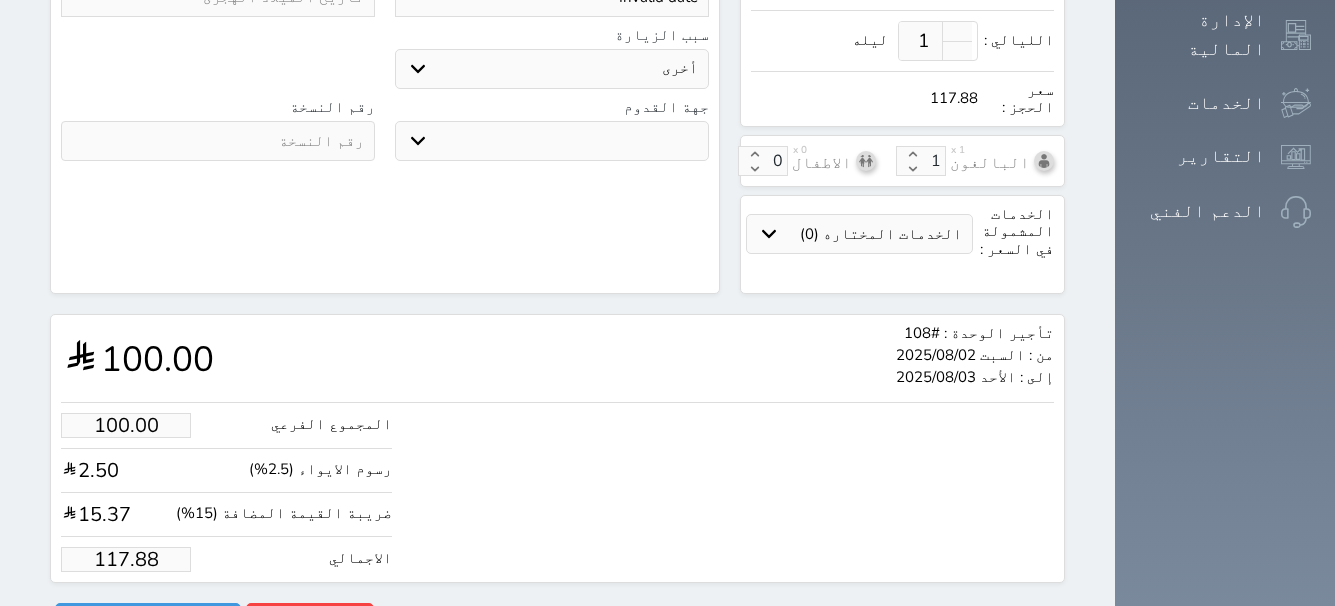 select 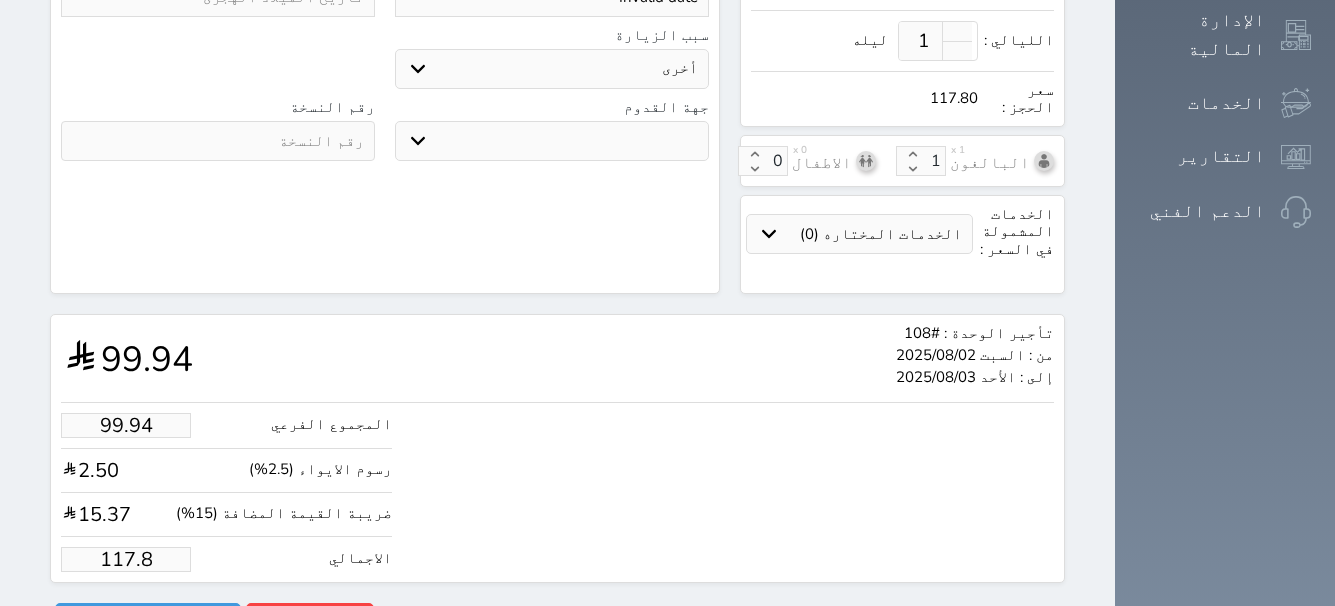 type on "99.26" 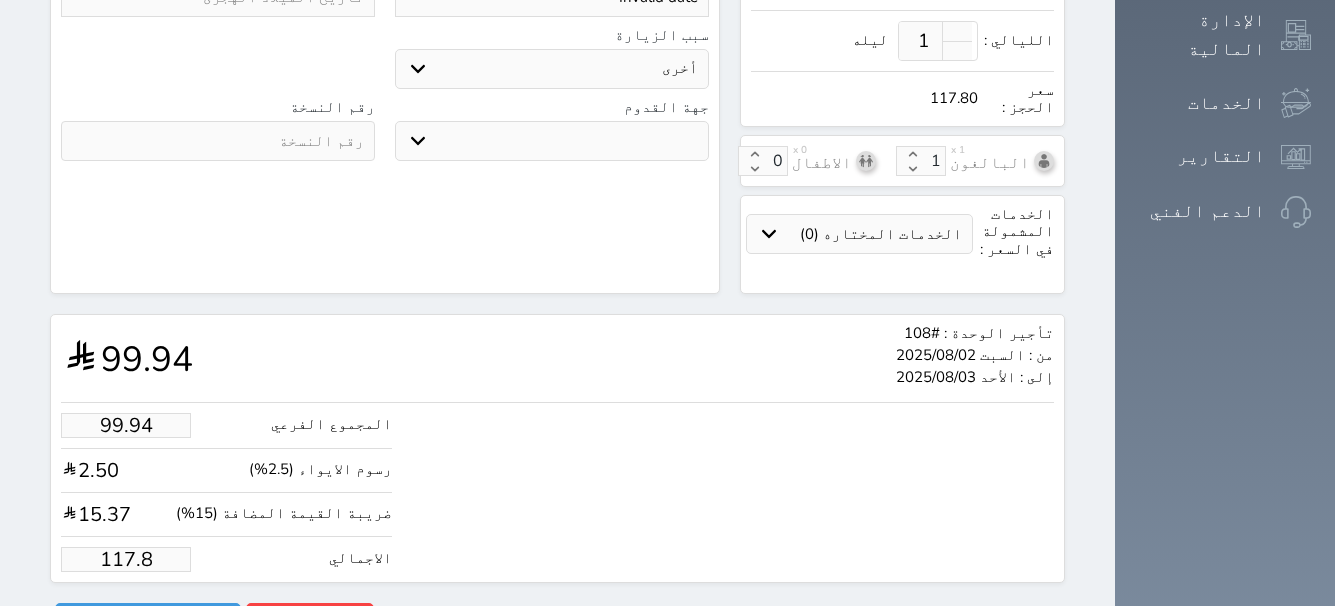 type on "117" 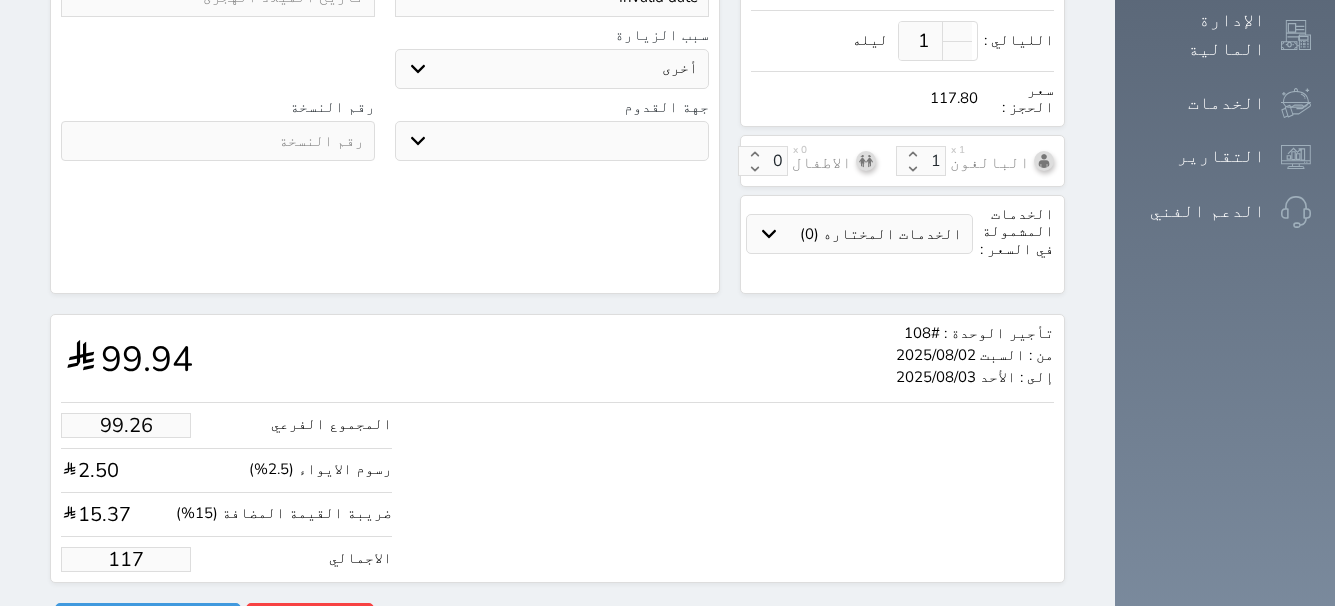 type on "9.33" 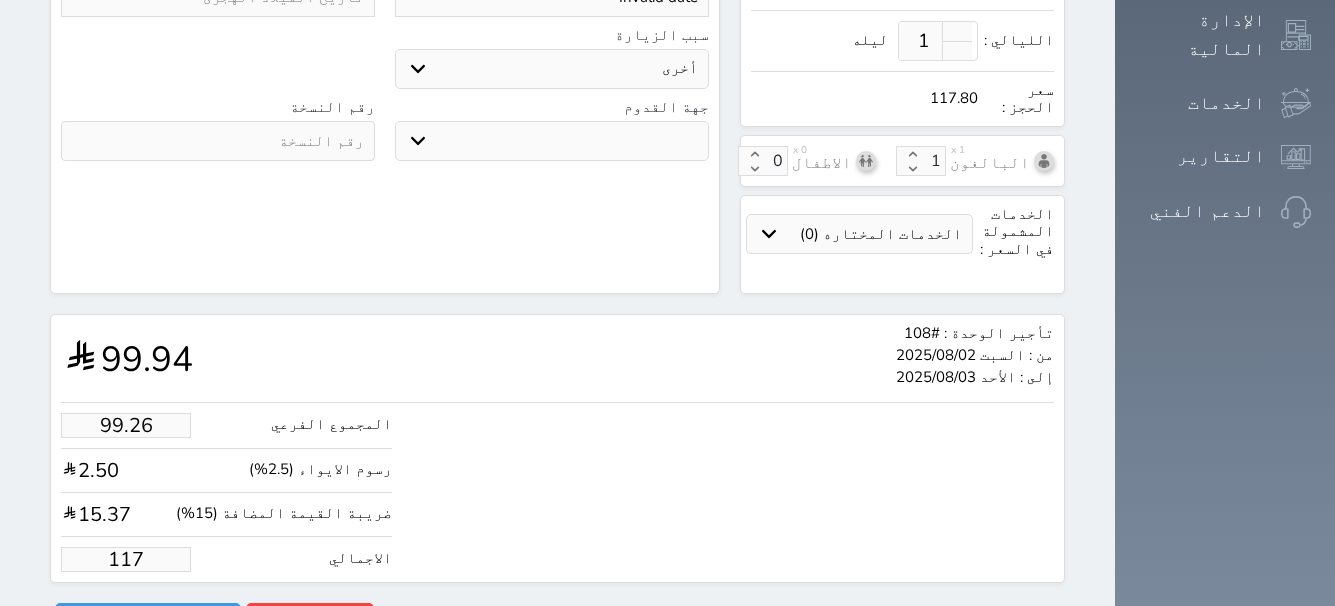 type on "11" 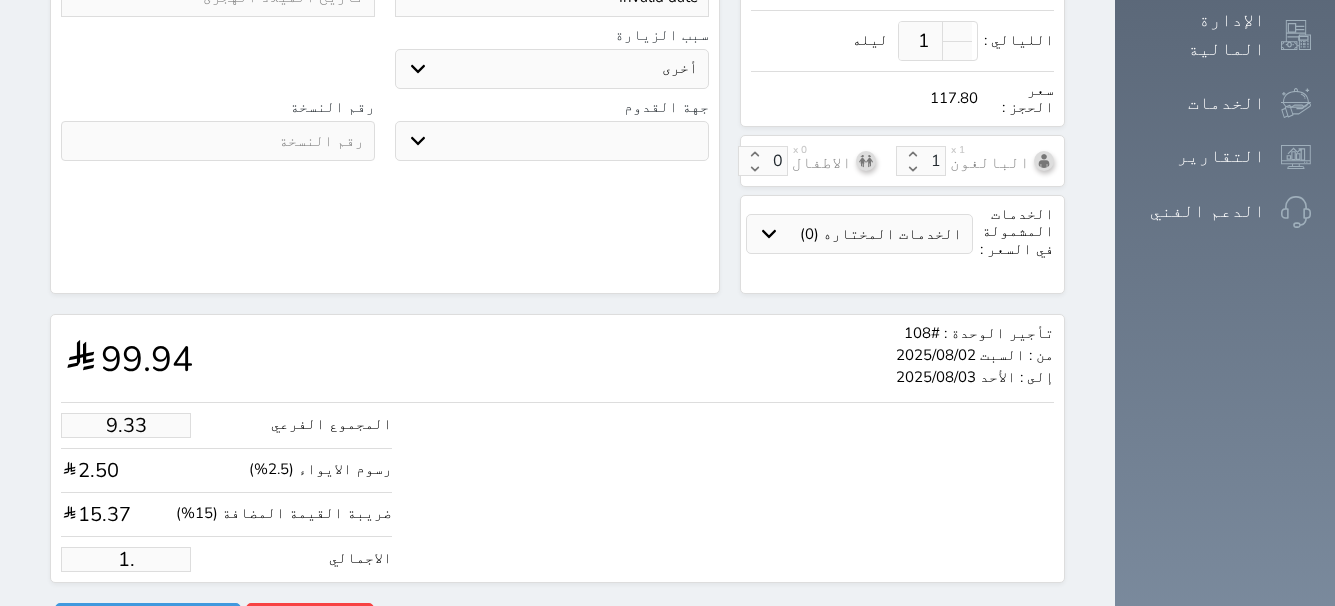 type on "1" 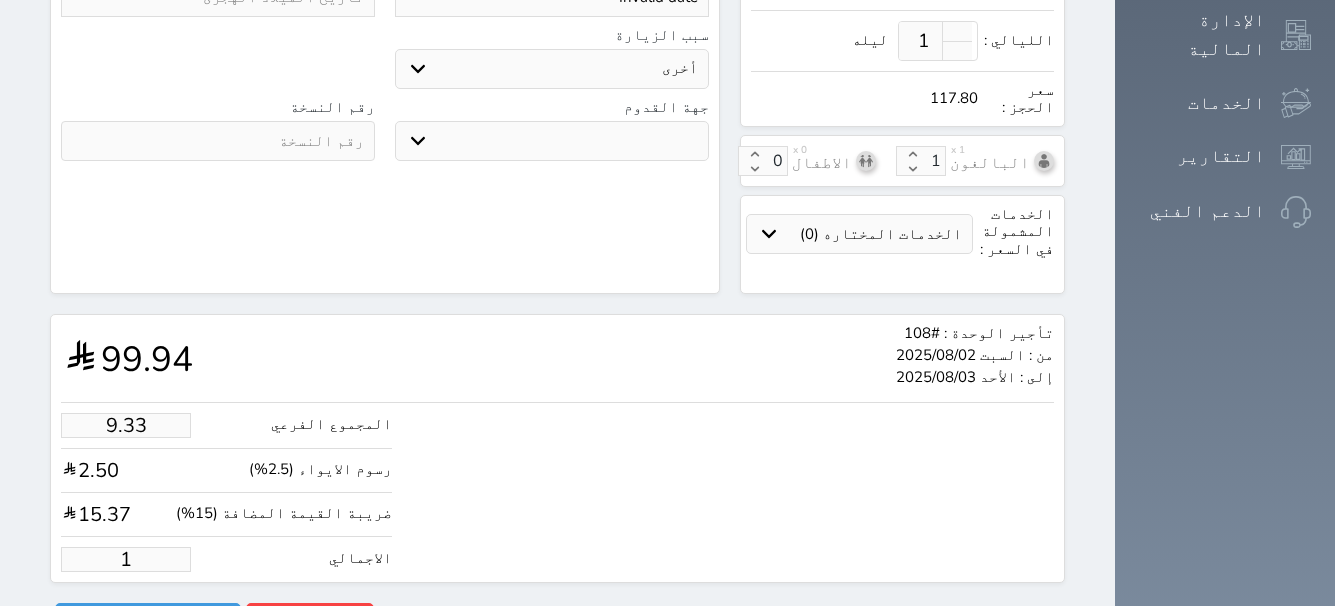 type 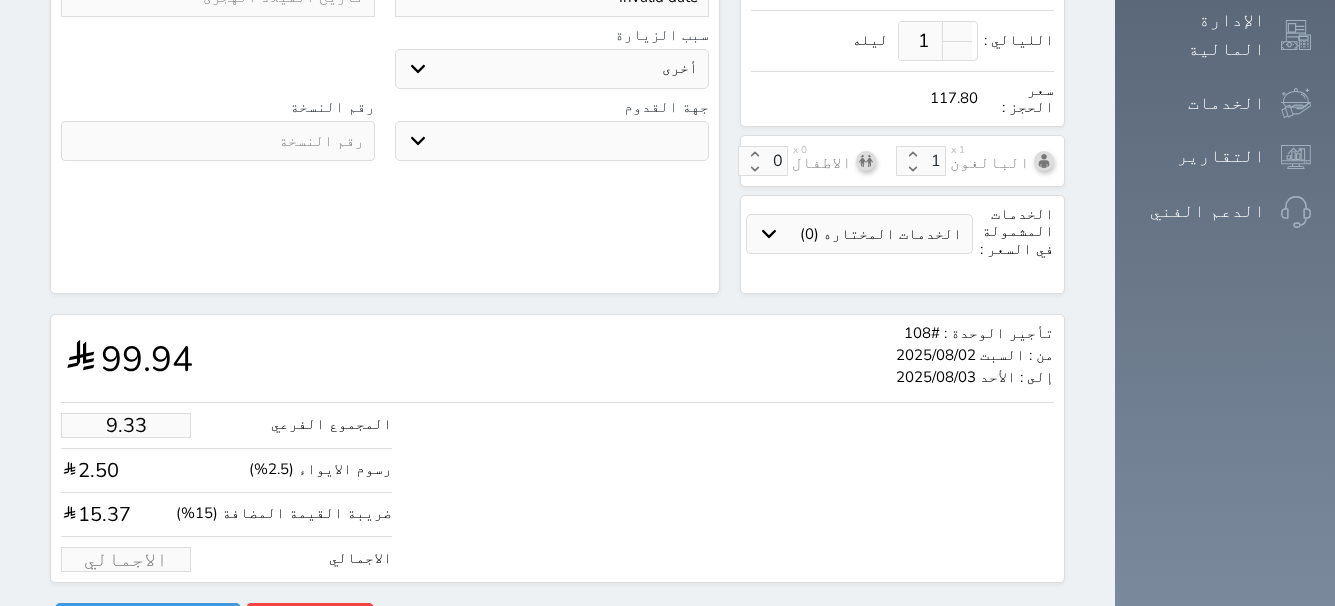 type on "1.00" 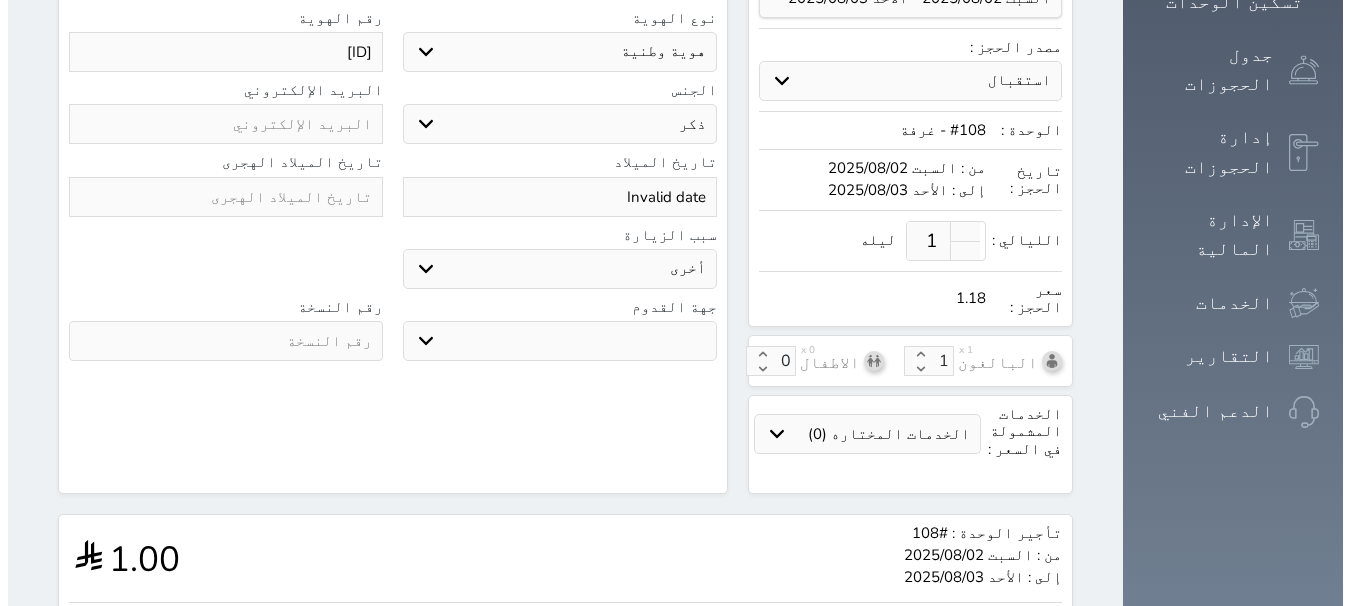 scroll, scrollTop: 121, scrollLeft: 0, axis: vertical 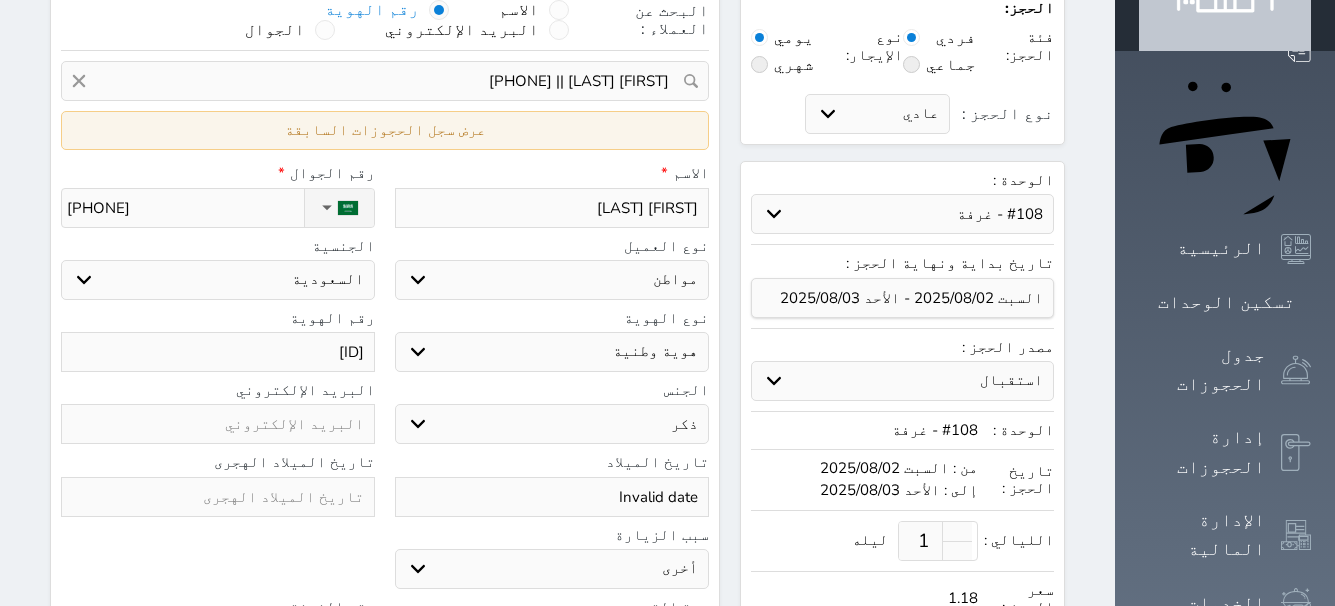 type on "1.18" 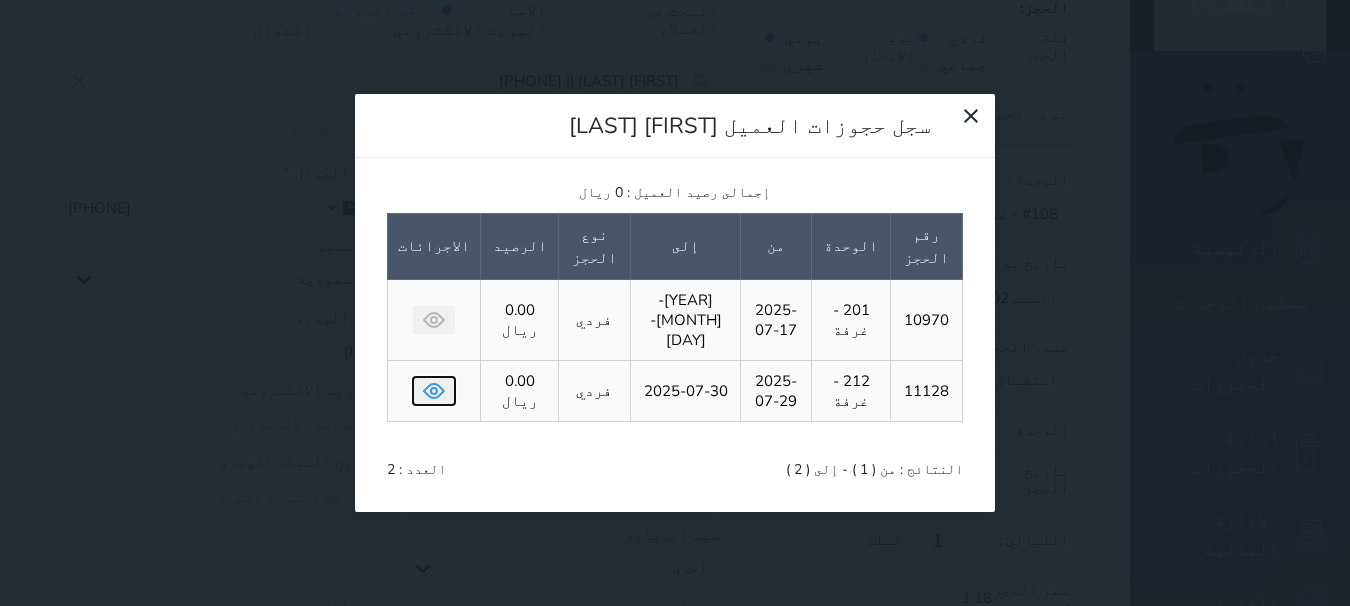 click 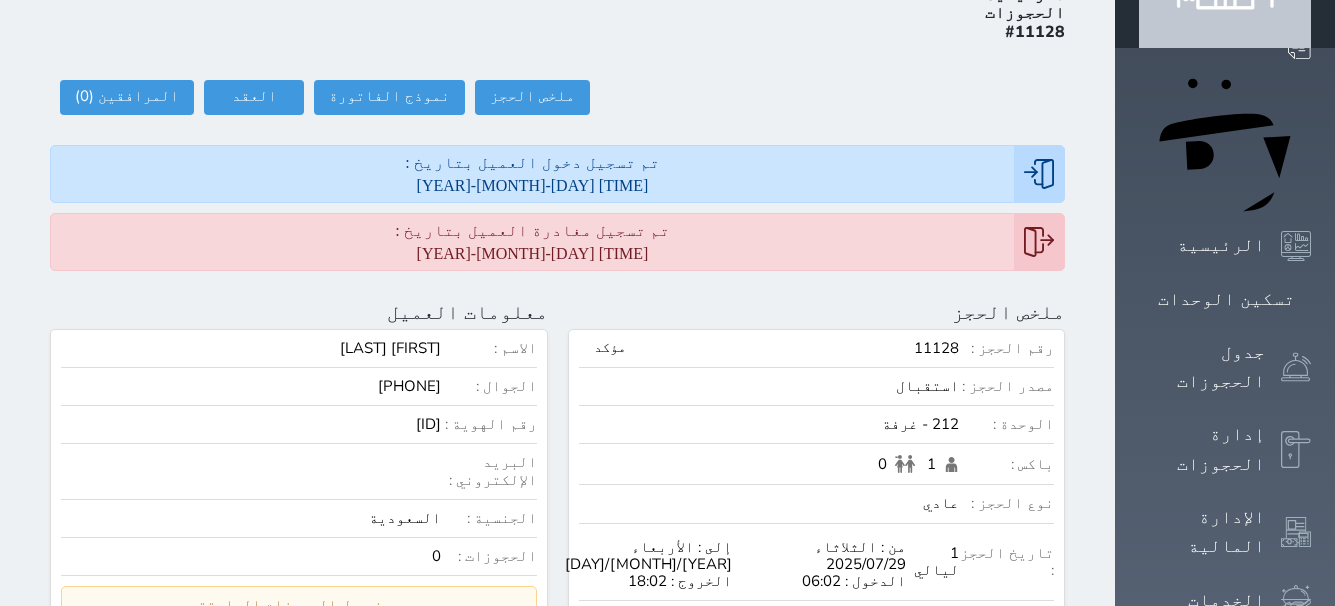 scroll, scrollTop: 0, scrollLeft: 0, axis: both 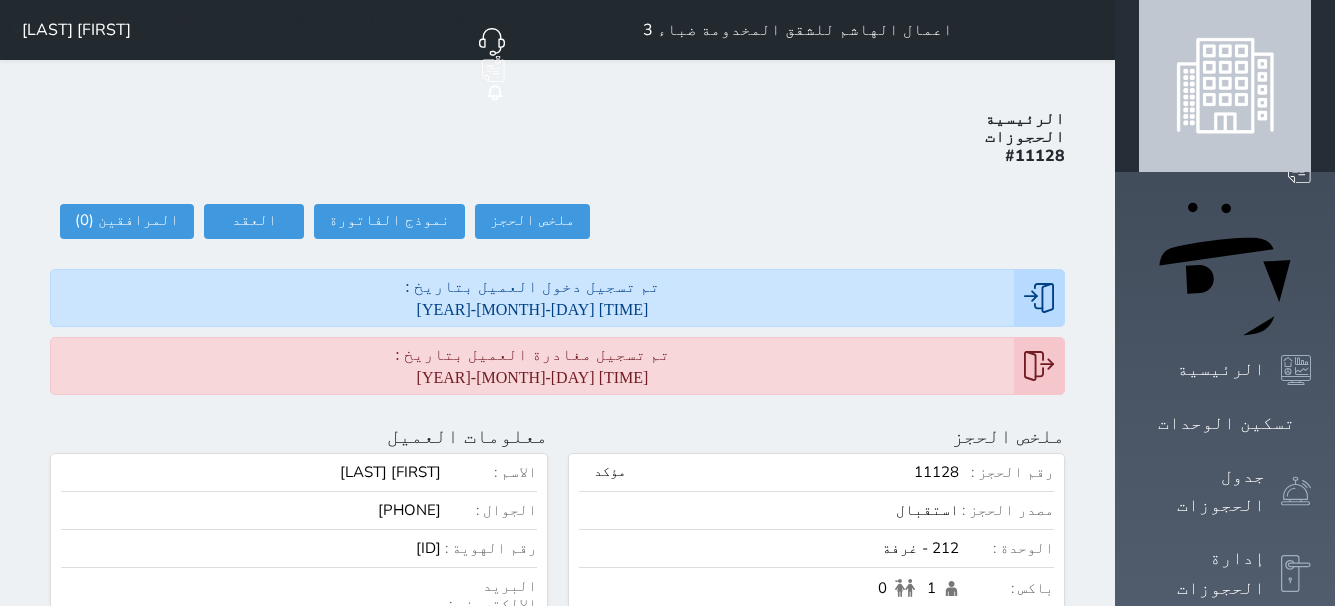 drag, startPoint x: 373, startPoint y: 480, endPoint x: 479, endPoint y: 468, distance: 106.677086 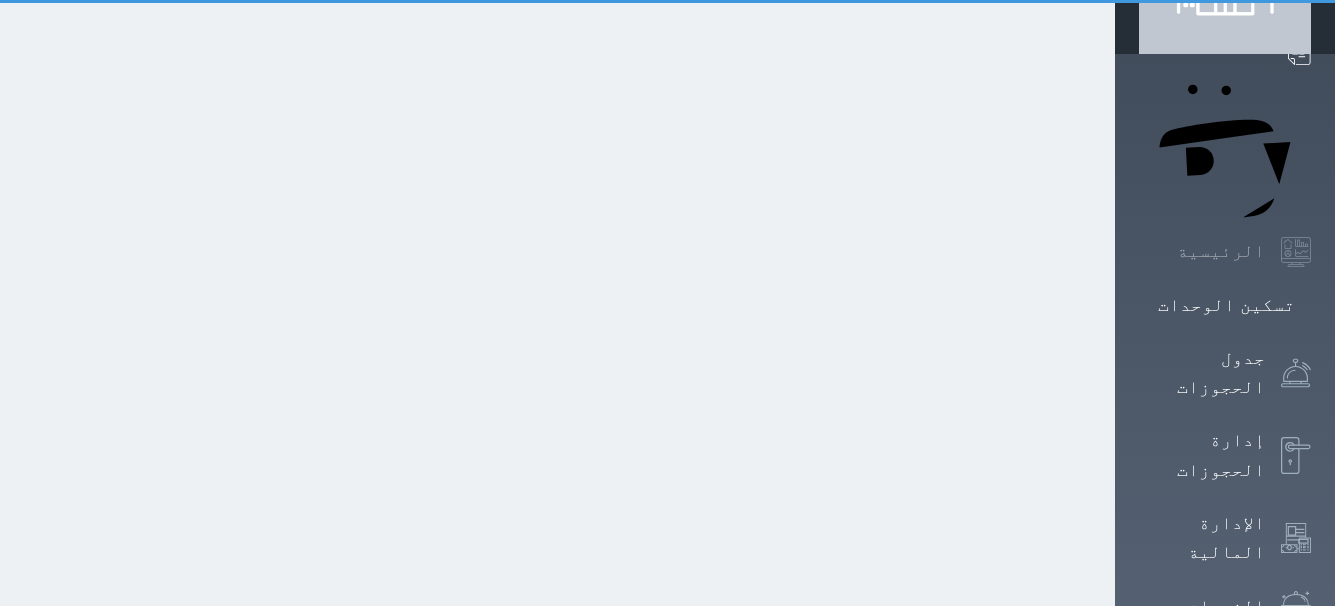 scroll, scrollTop: 5, scrollLeft: 0, axis: vertical 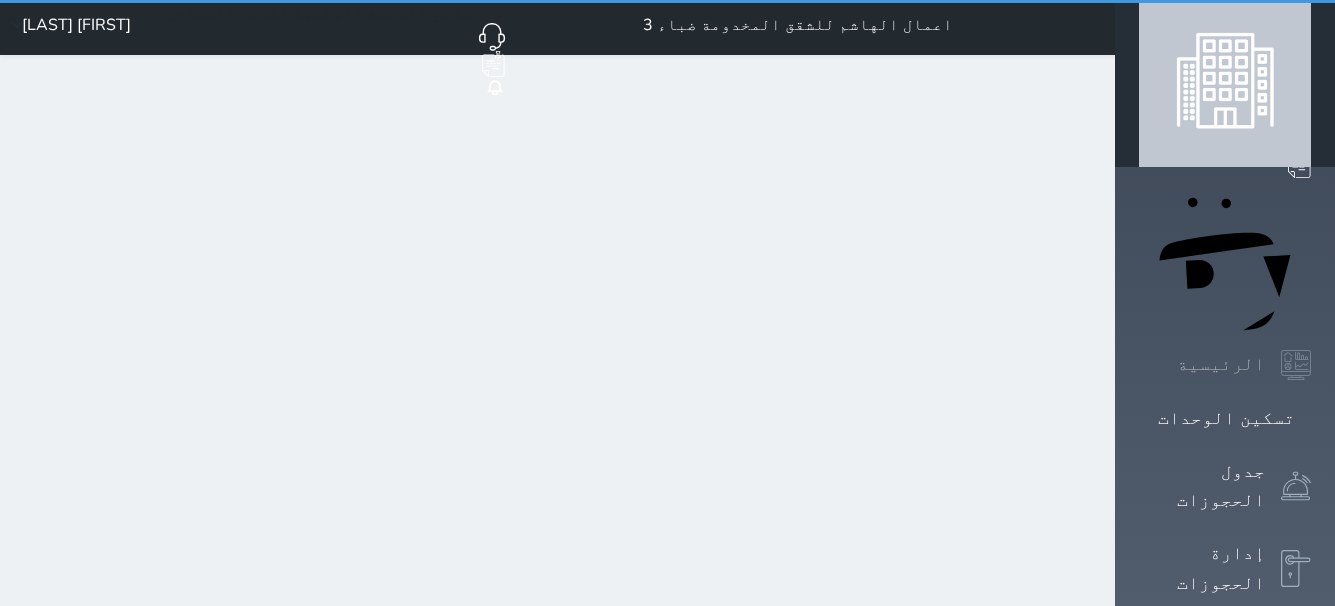 select on "1" 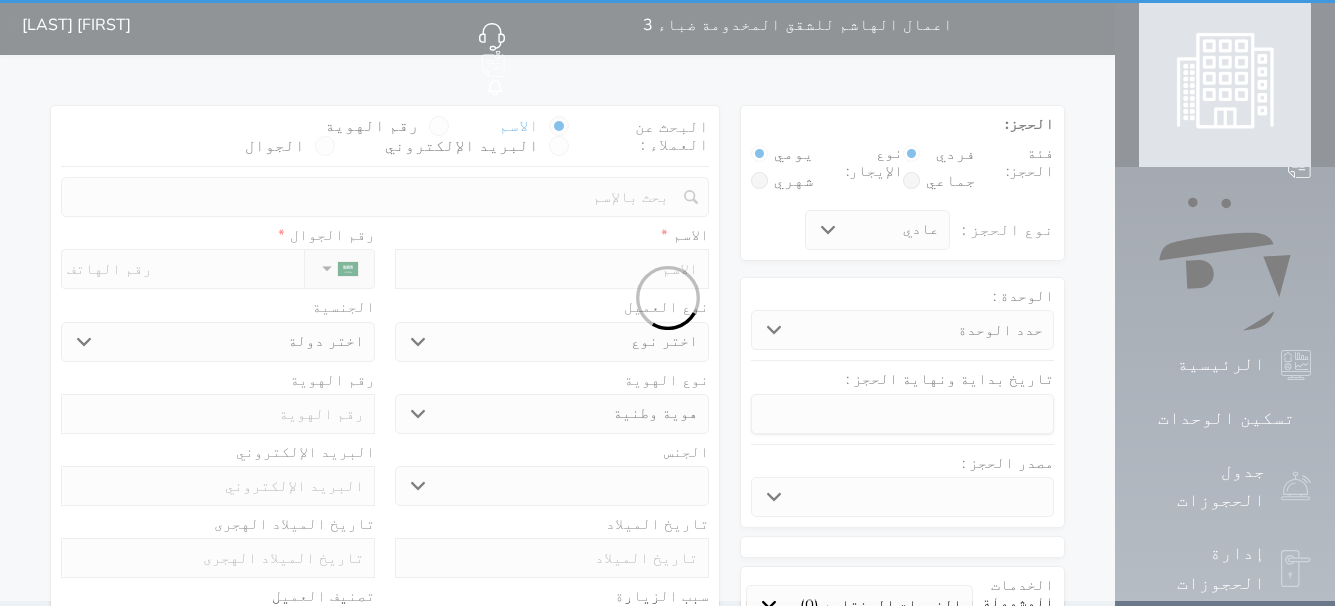 scroll, scrollTop: 0, scrollLeft: 0, axis: both 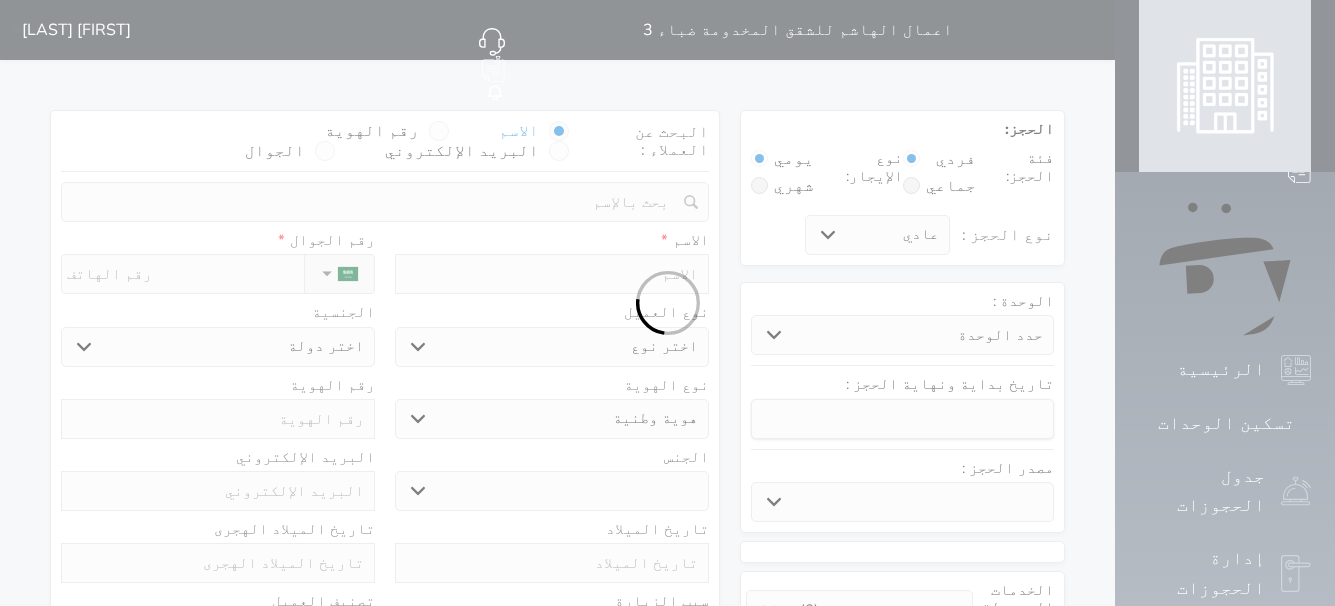 select 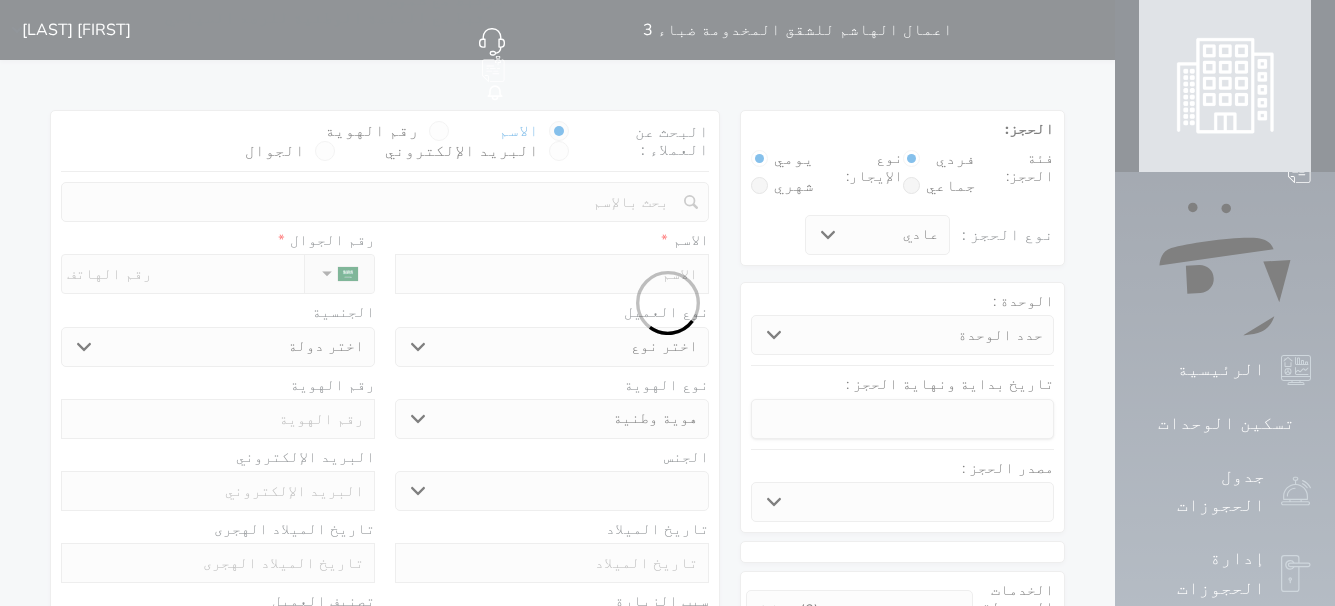 select 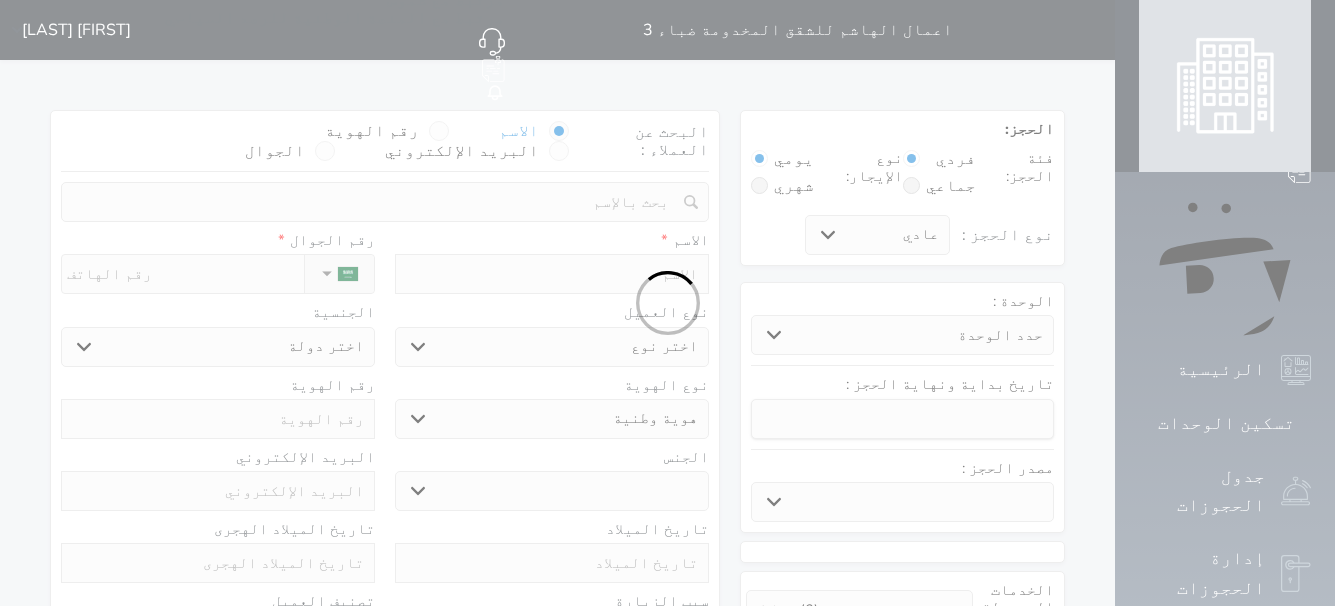 select 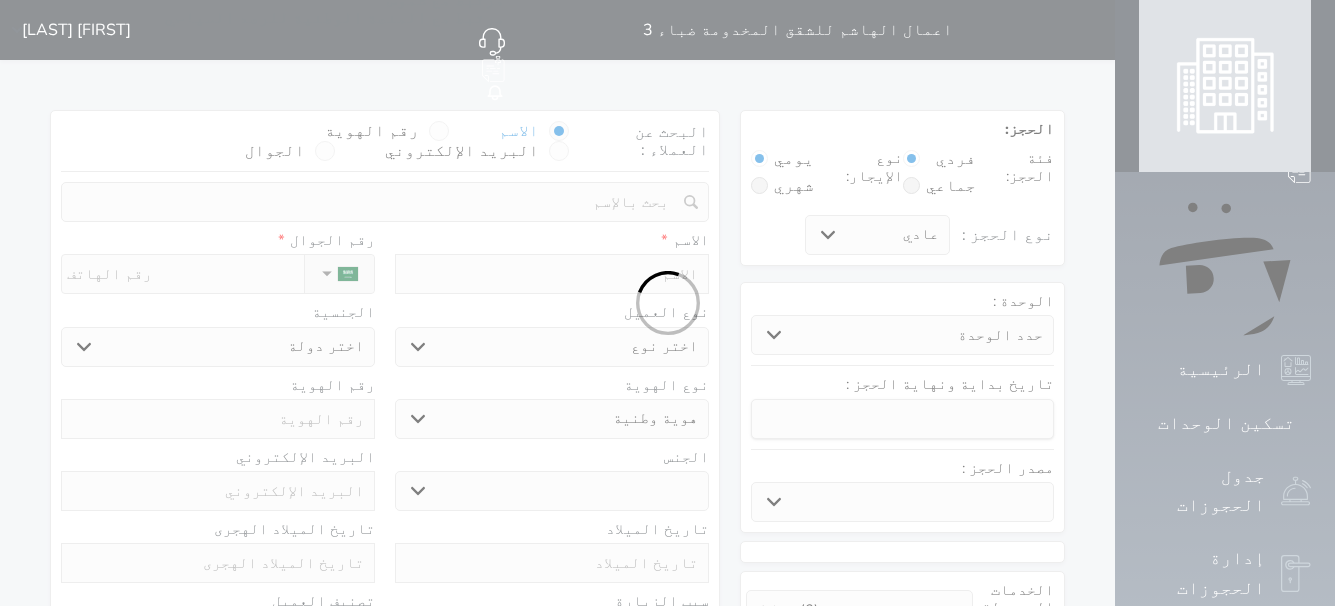 select 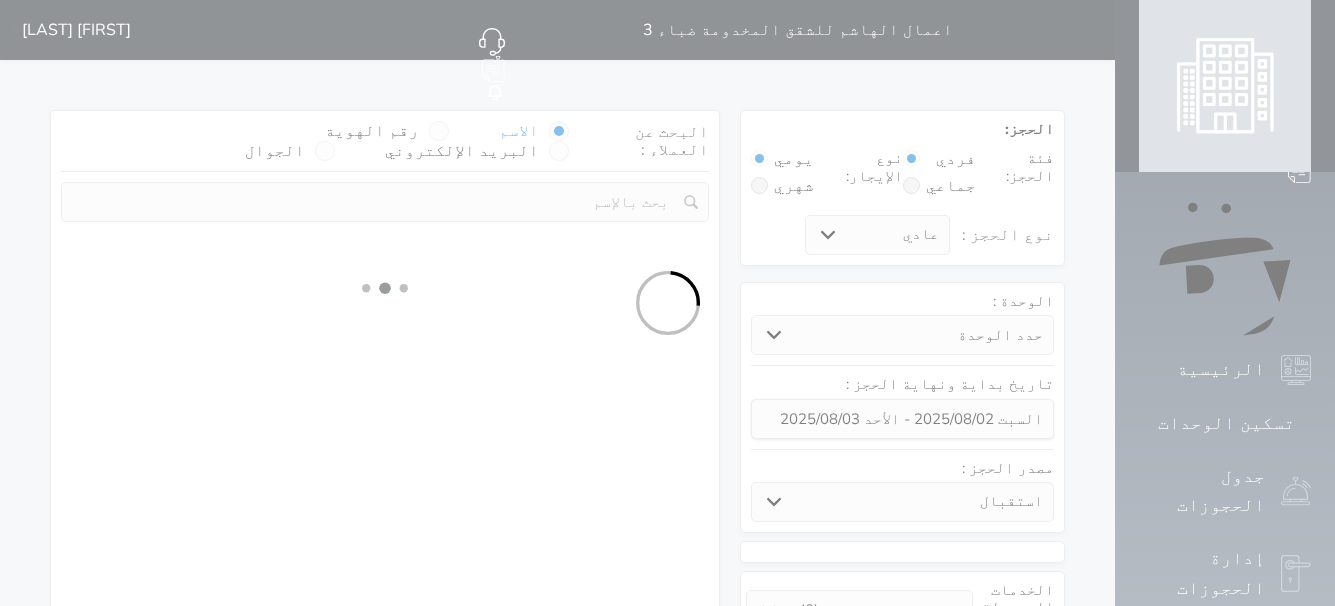 select 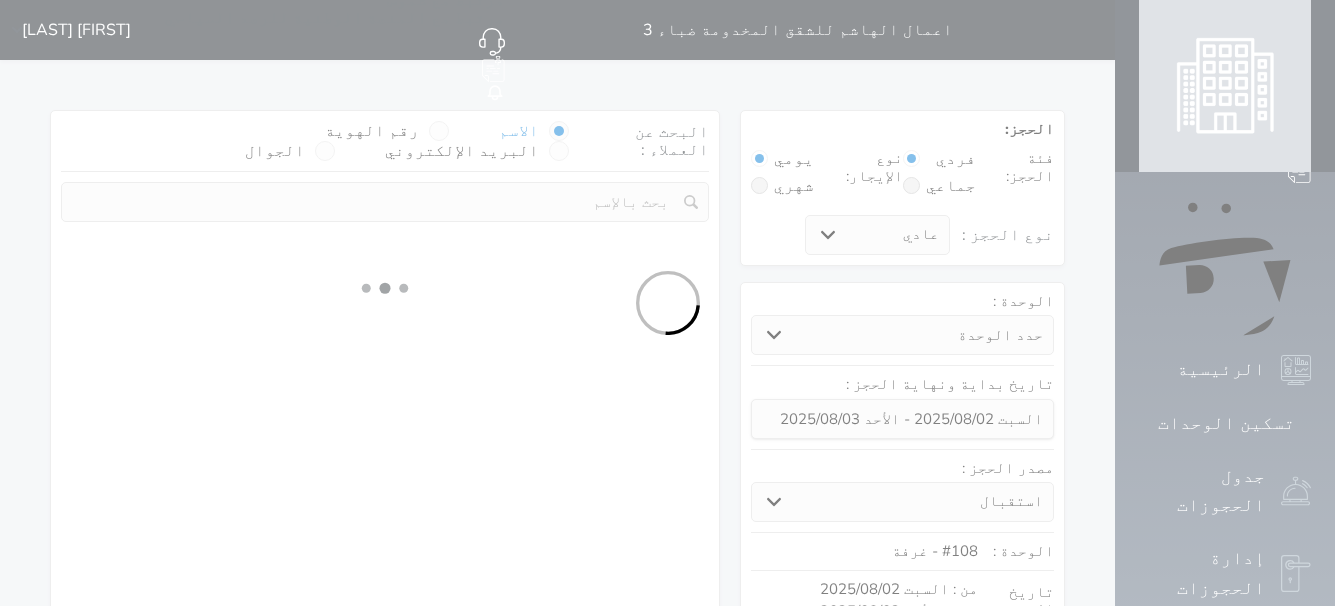 select on "1" 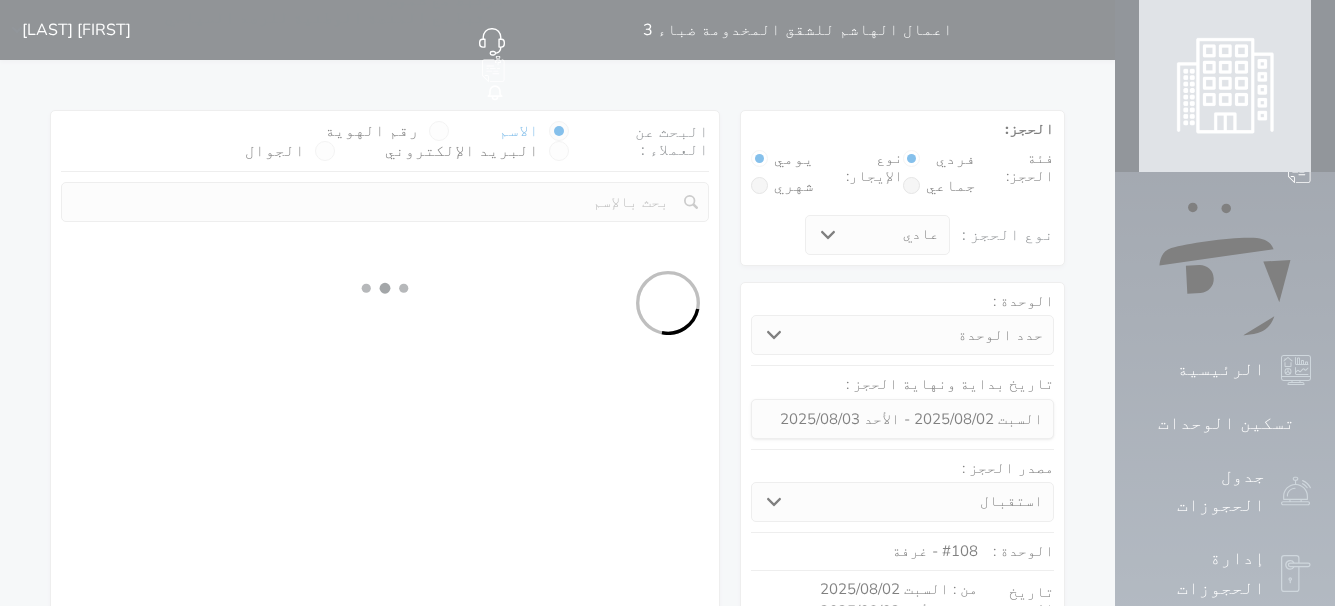 select on "113" 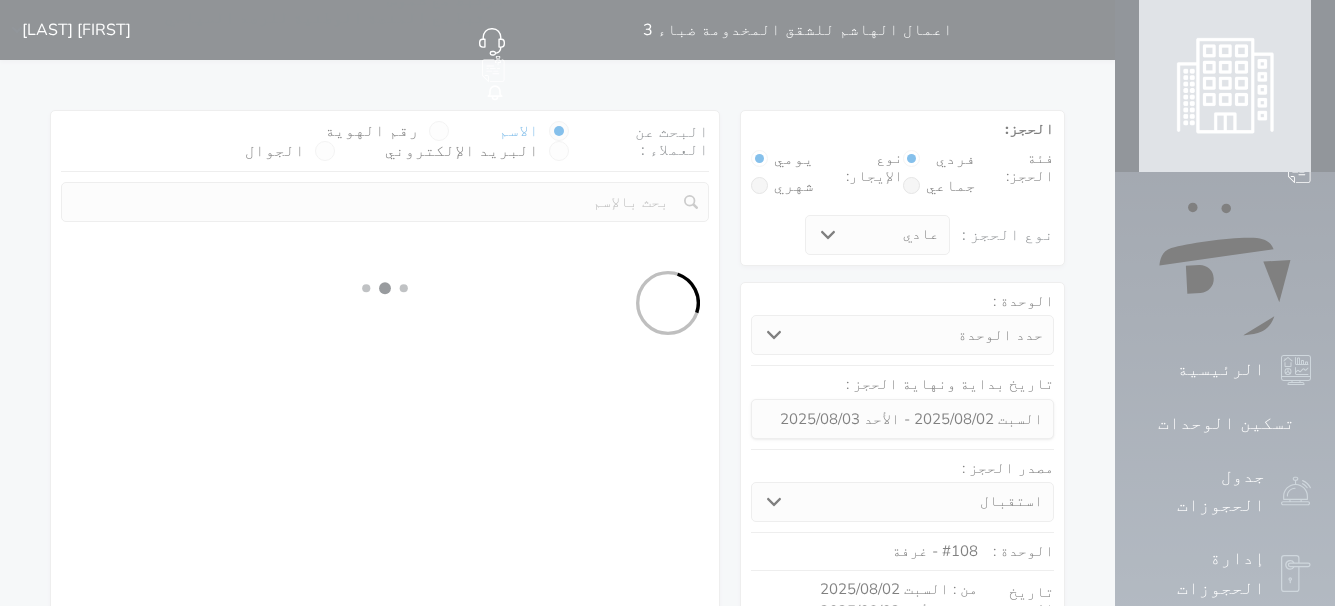 select on "1" 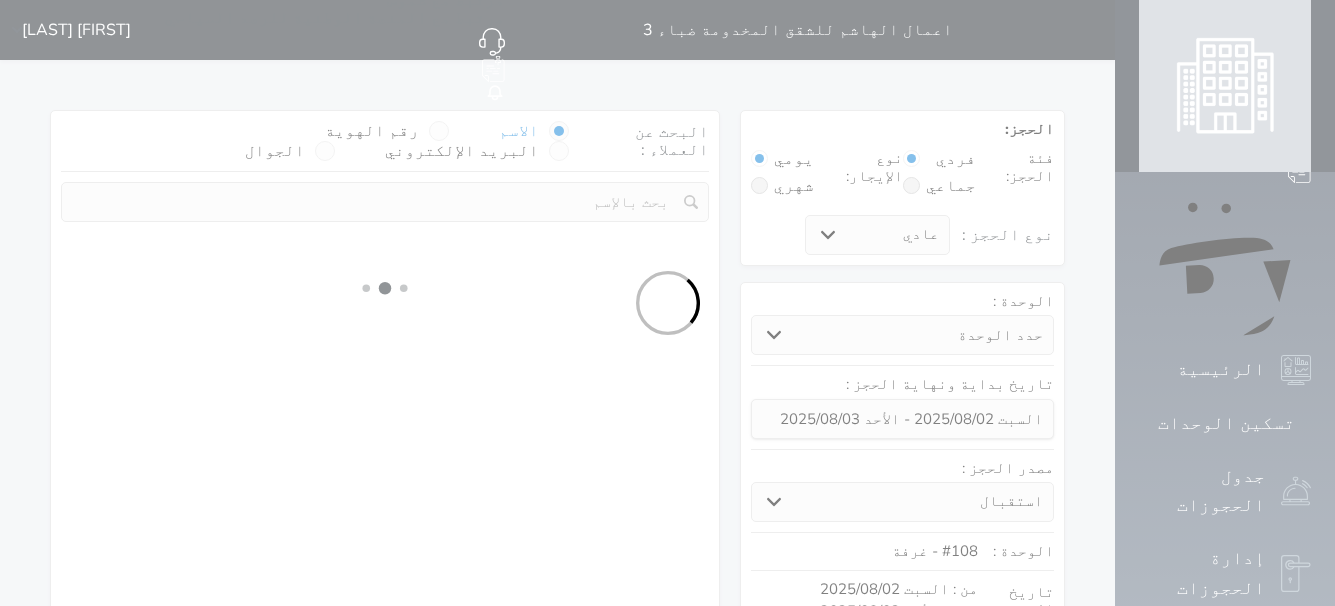 select 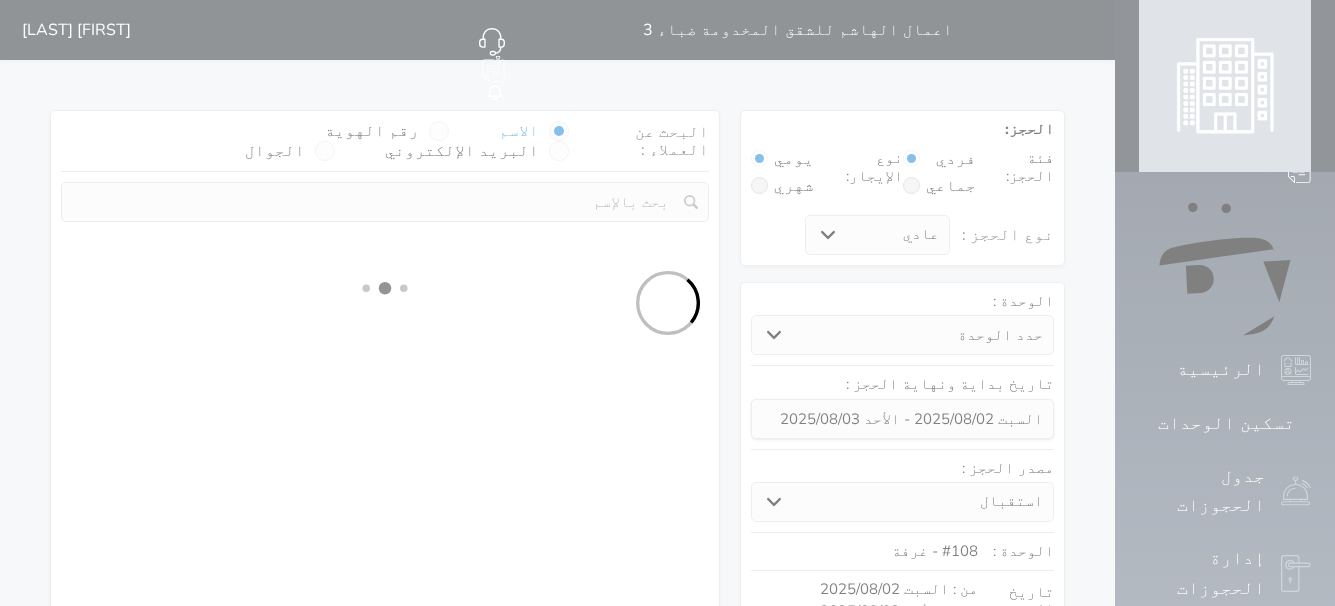 select on "7" 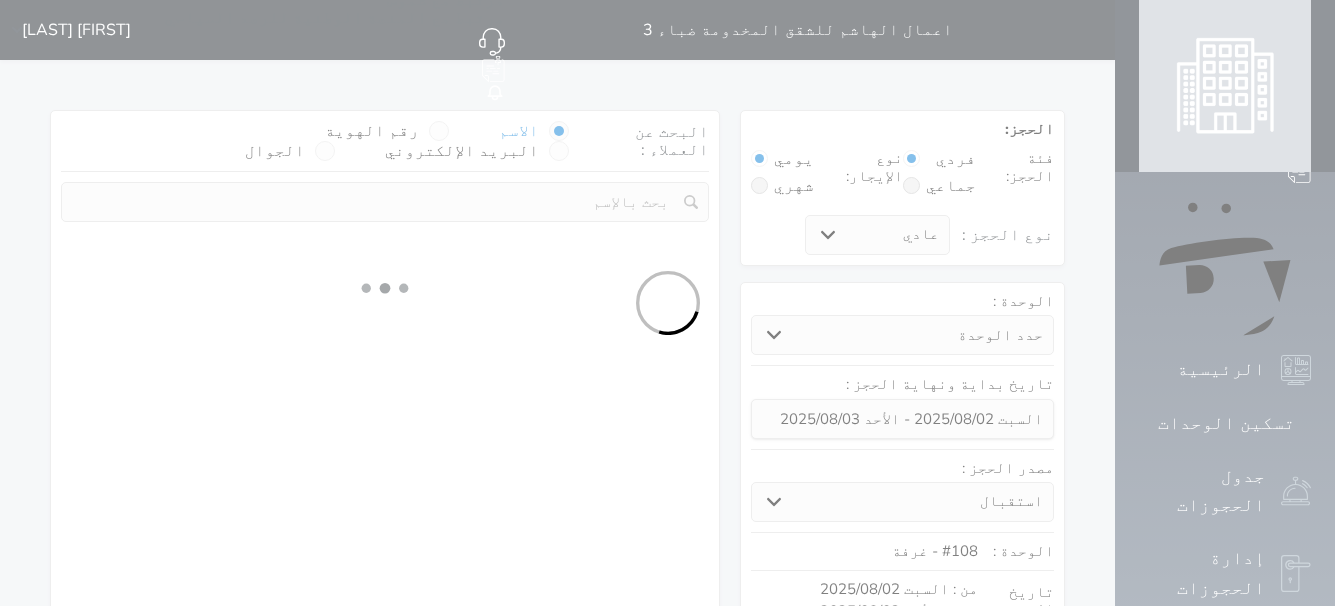 select 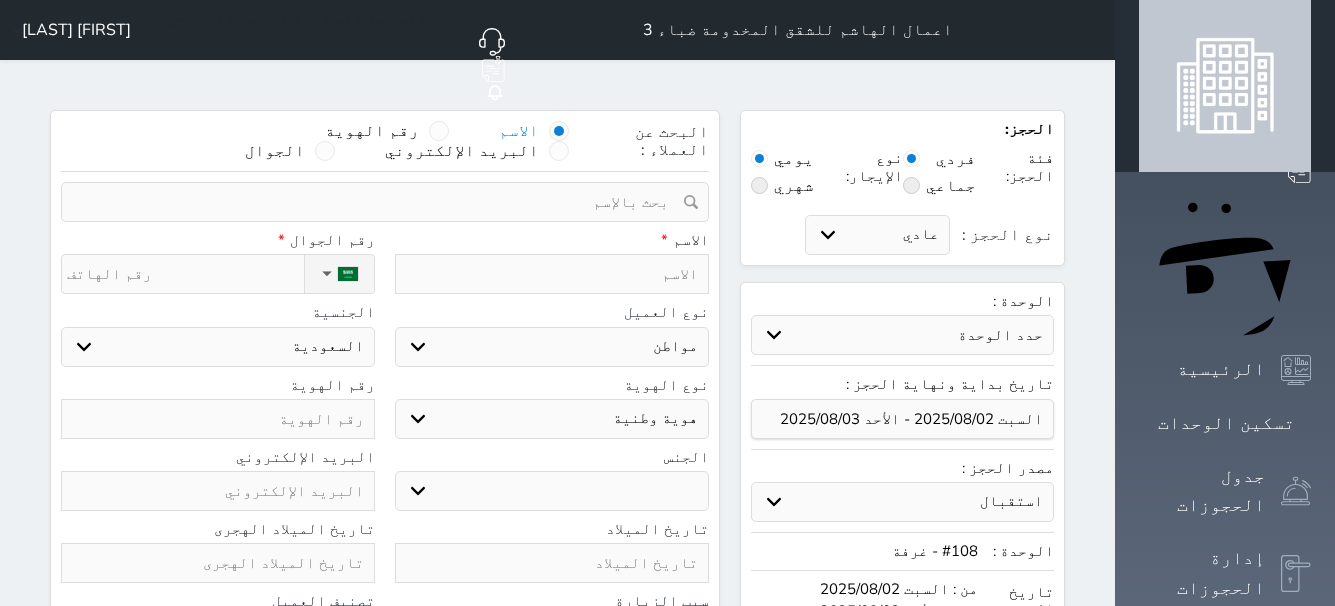 select 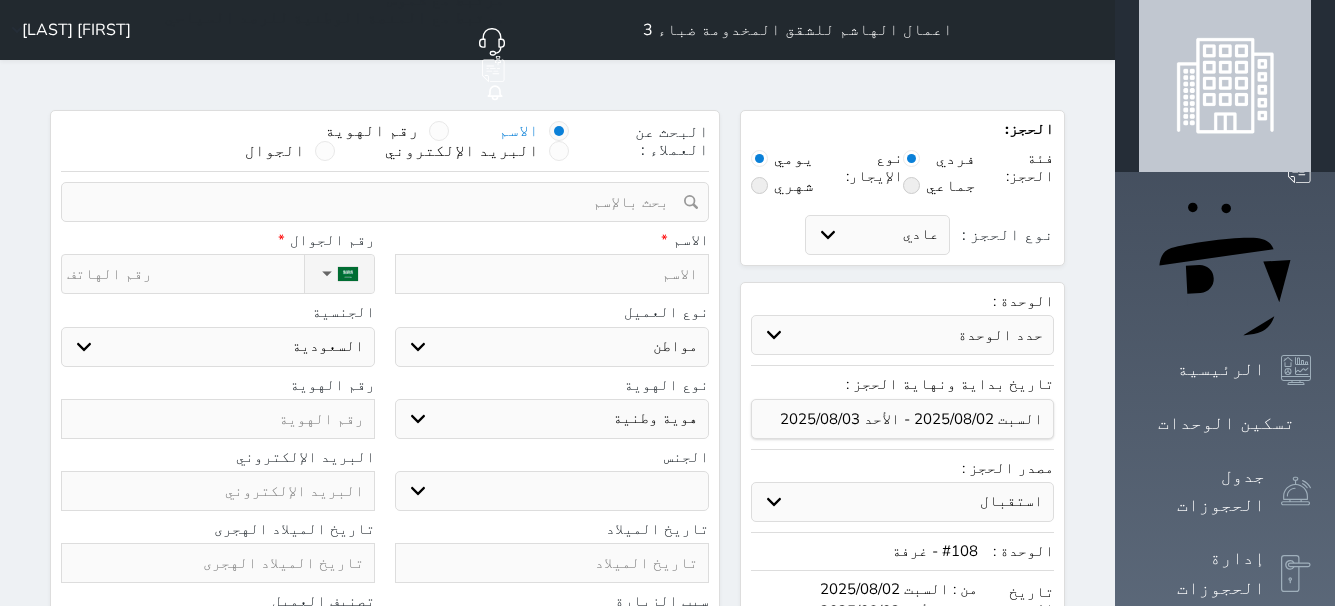 select 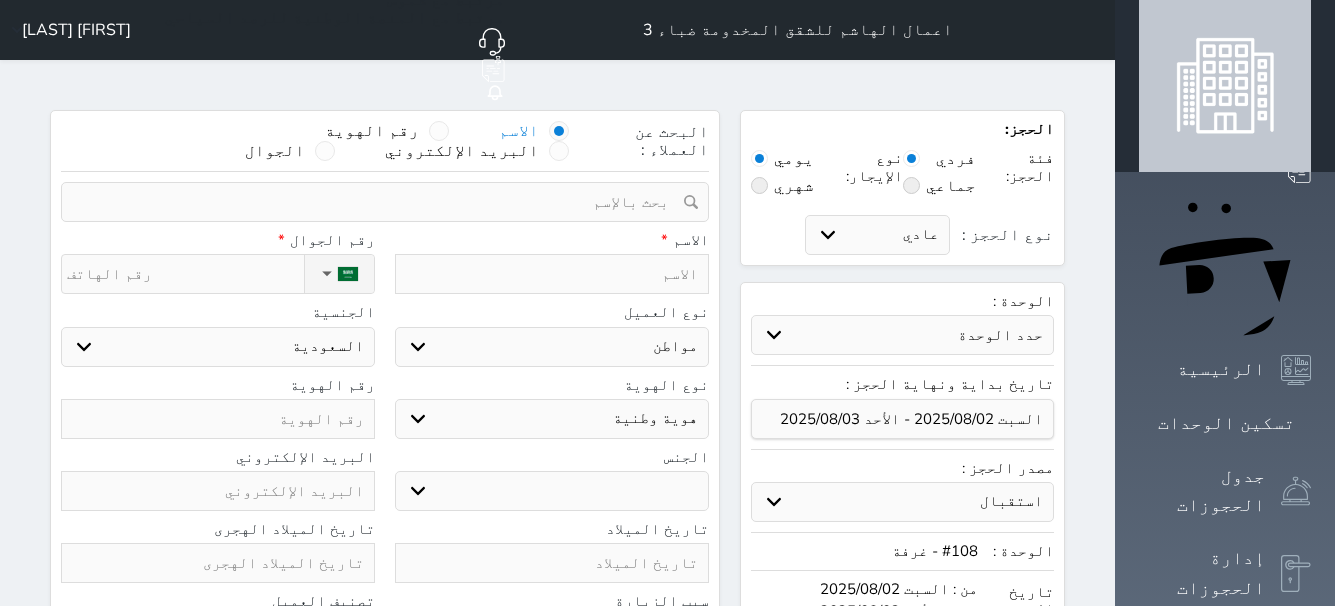 select 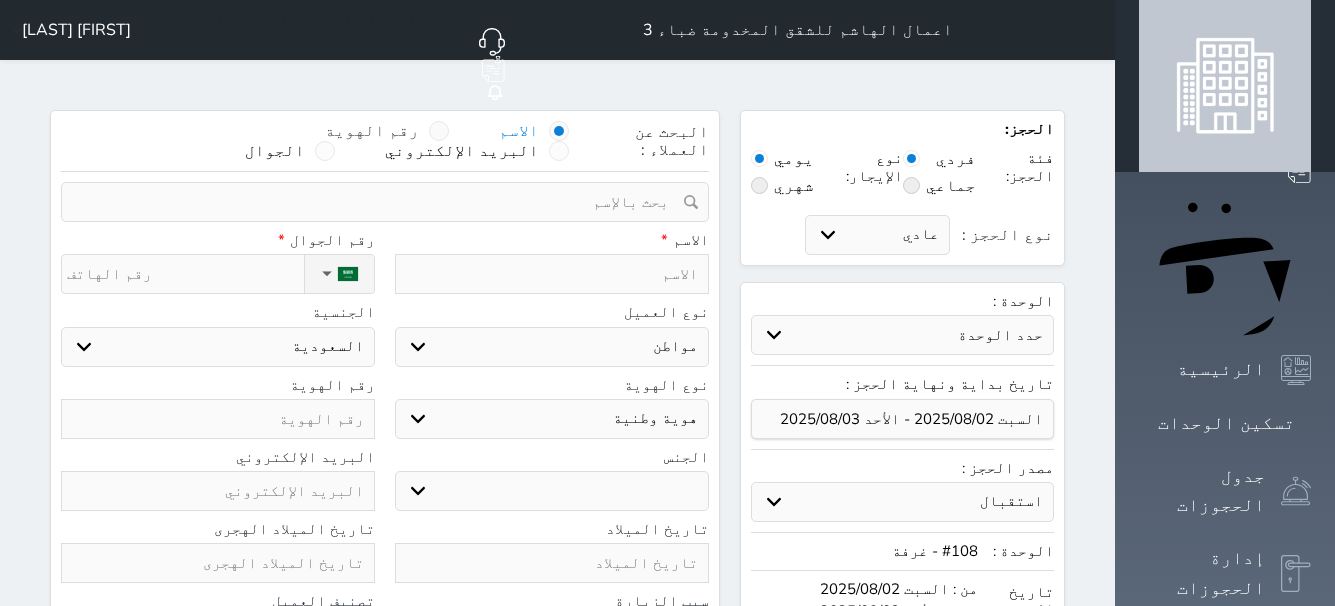 click at bounding box center [439, 131] 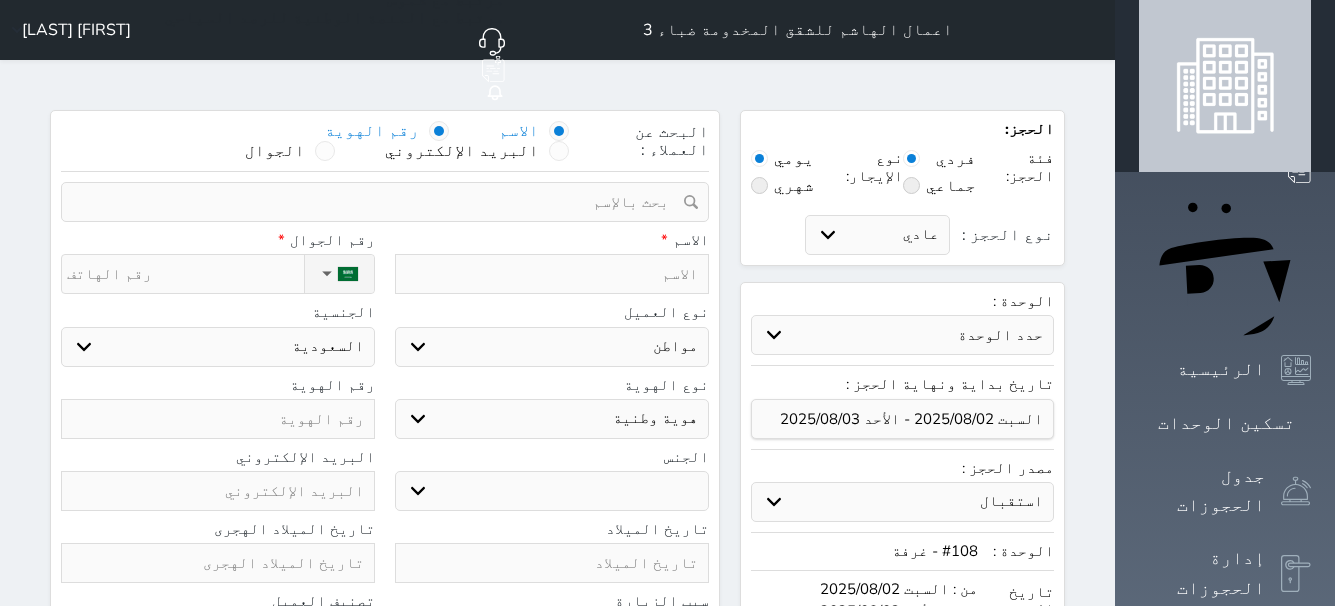 select 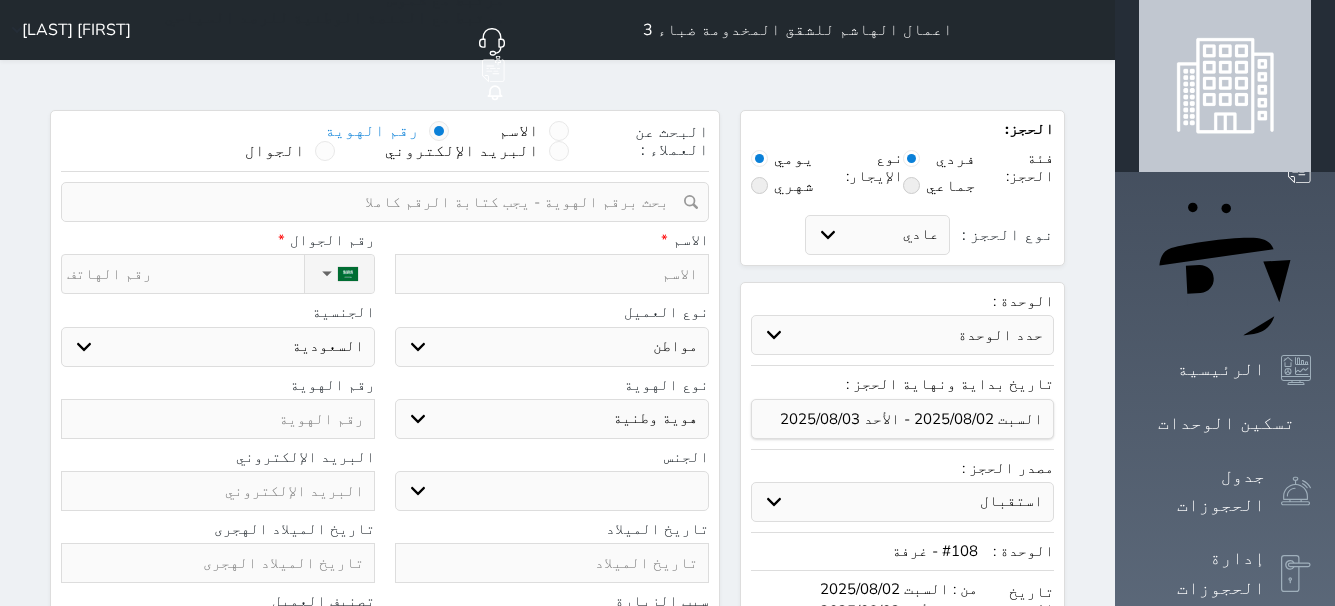 click at bounding box center (378, 202) 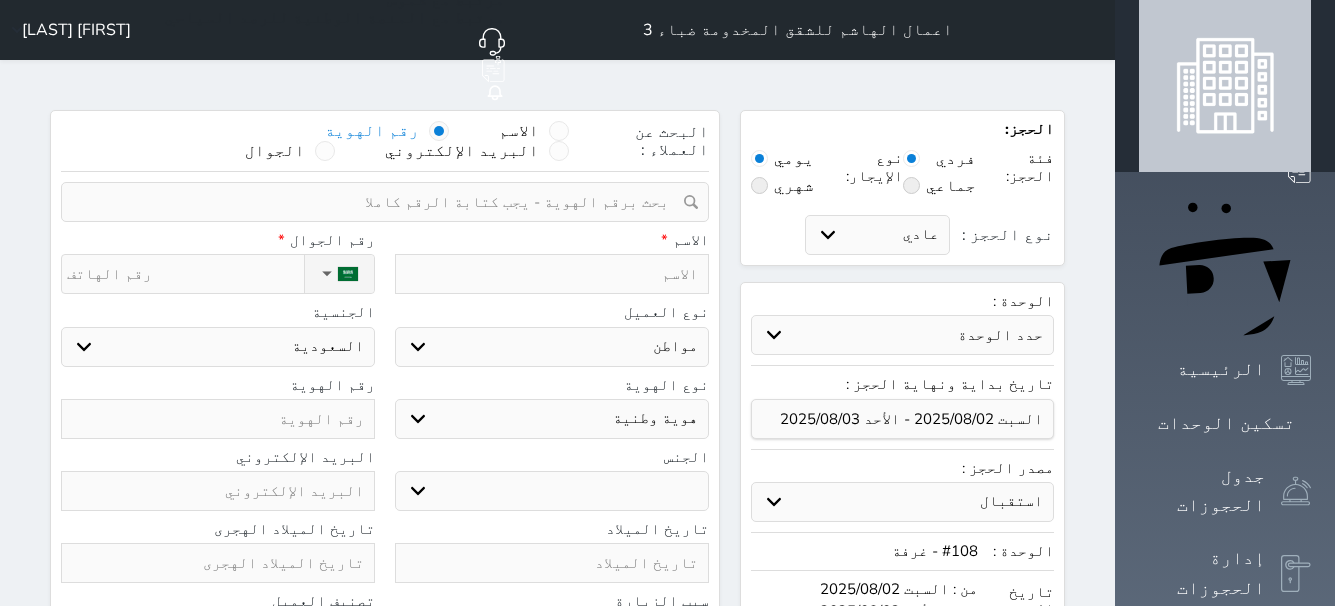 paste on "[ID]" 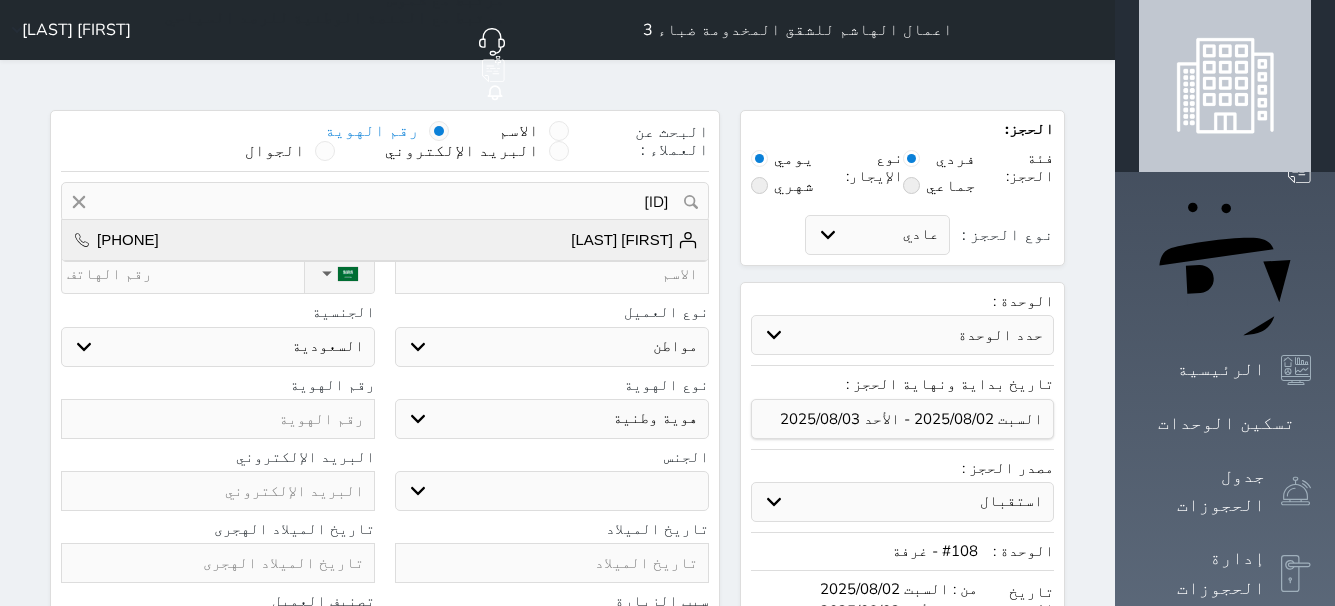 click on "[FIRST] [LAST]" at bounding box center (634, 240) 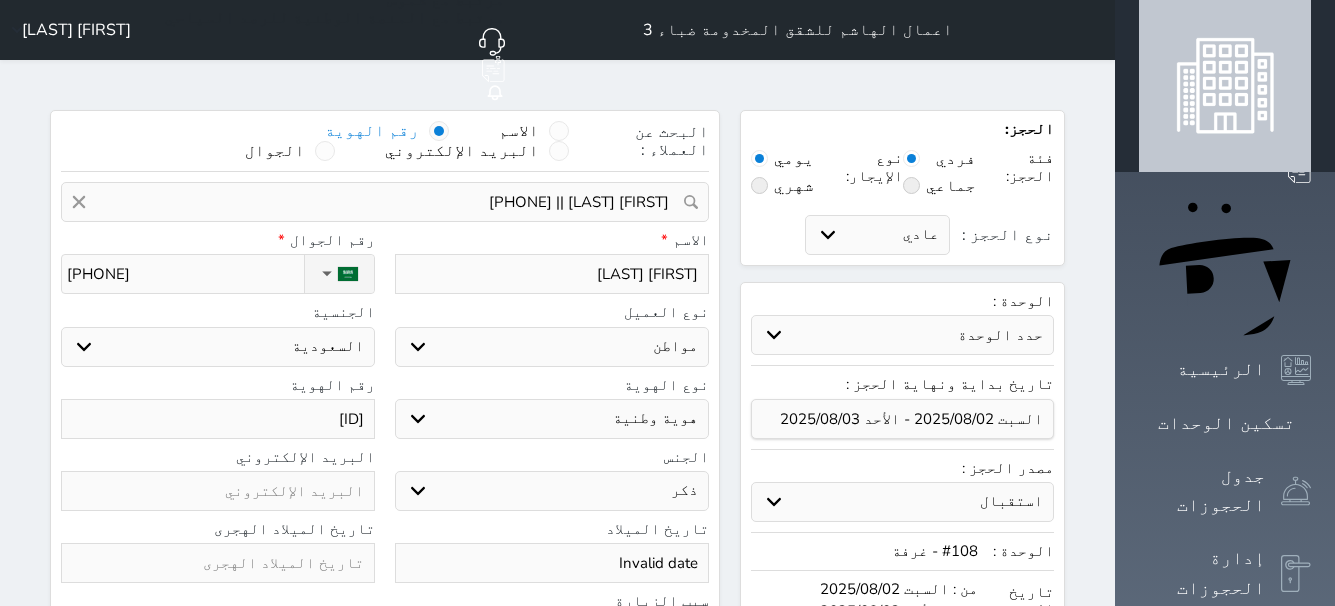 select 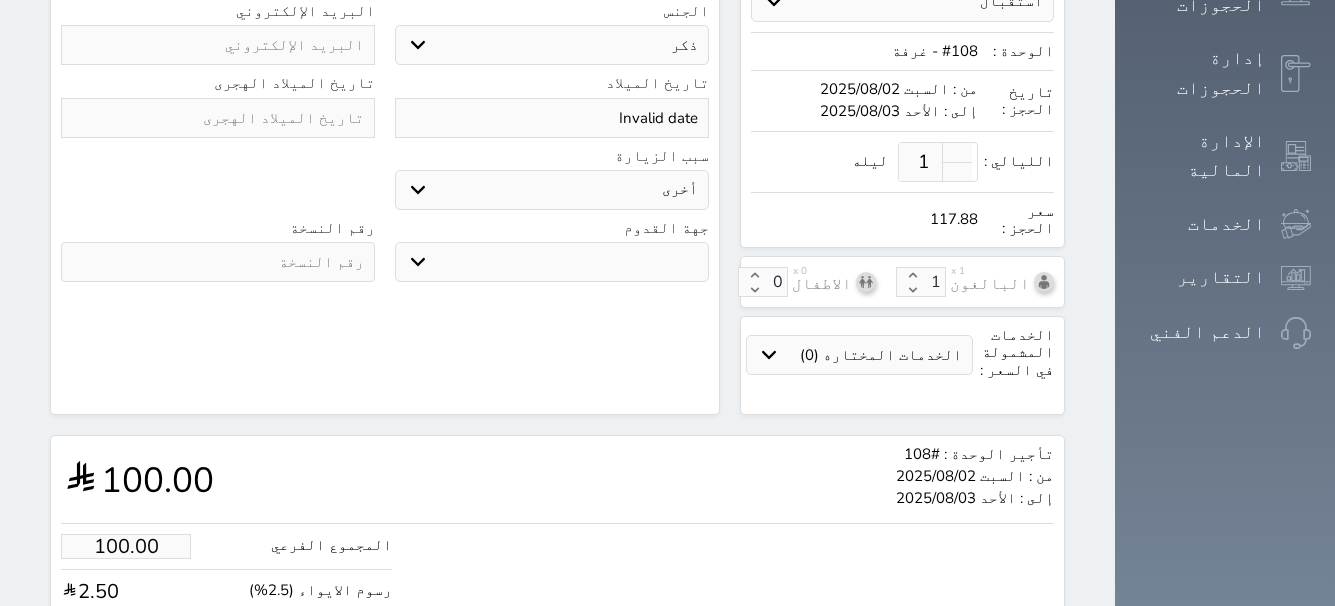 scroll, scrollTop: 621, scrollLeft: 0, axis: vertical 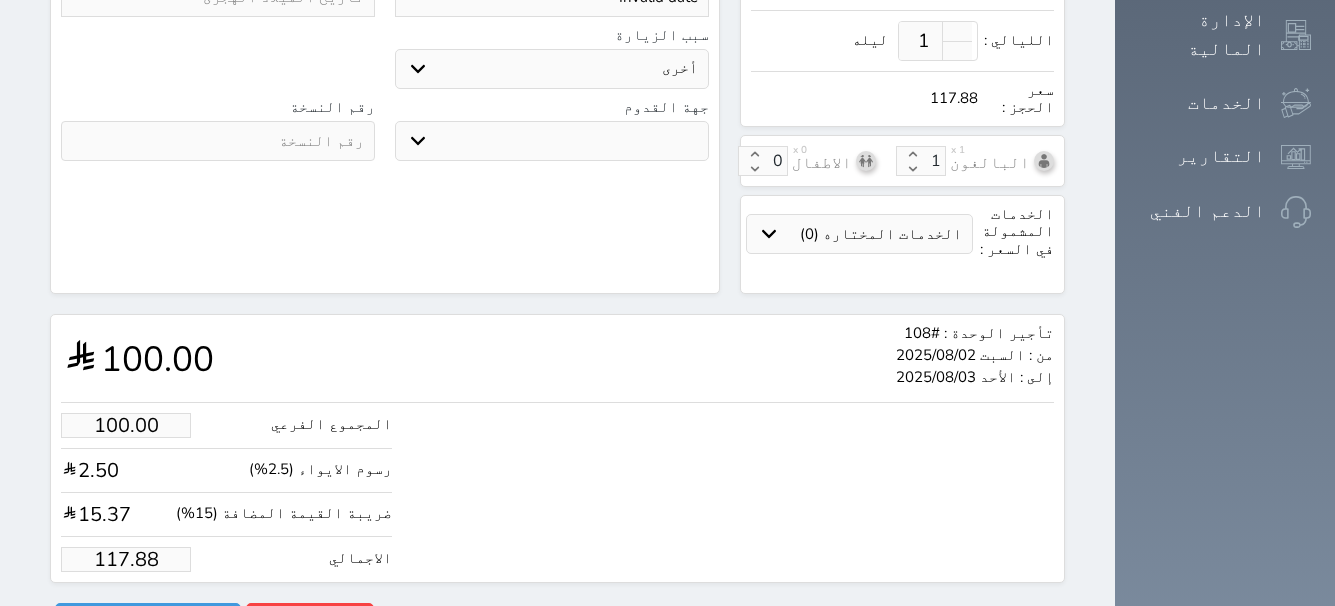 click on "117.88" at bounding box center (126, 559) 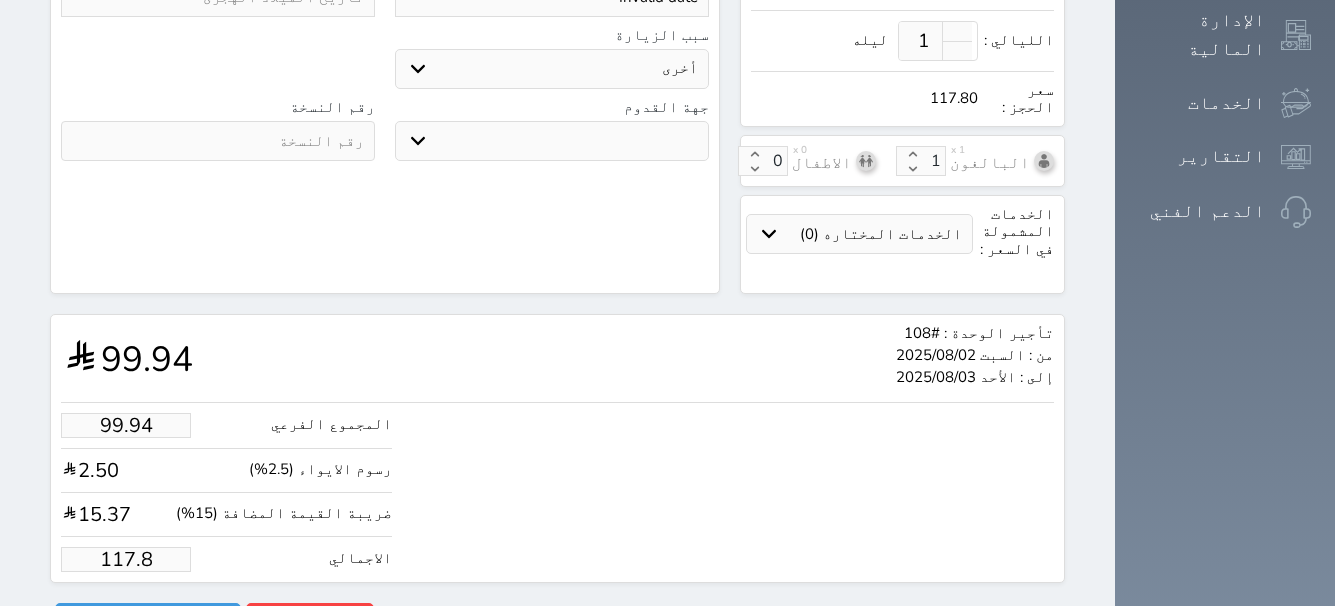 type on "117" 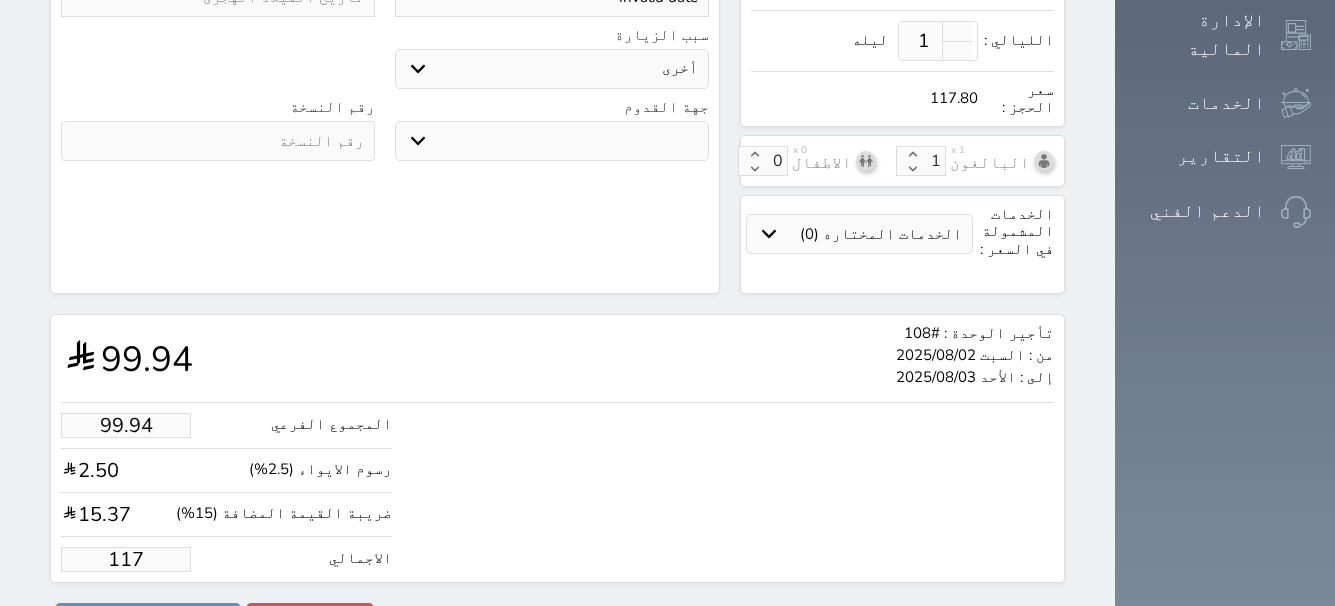 type on "9.33" 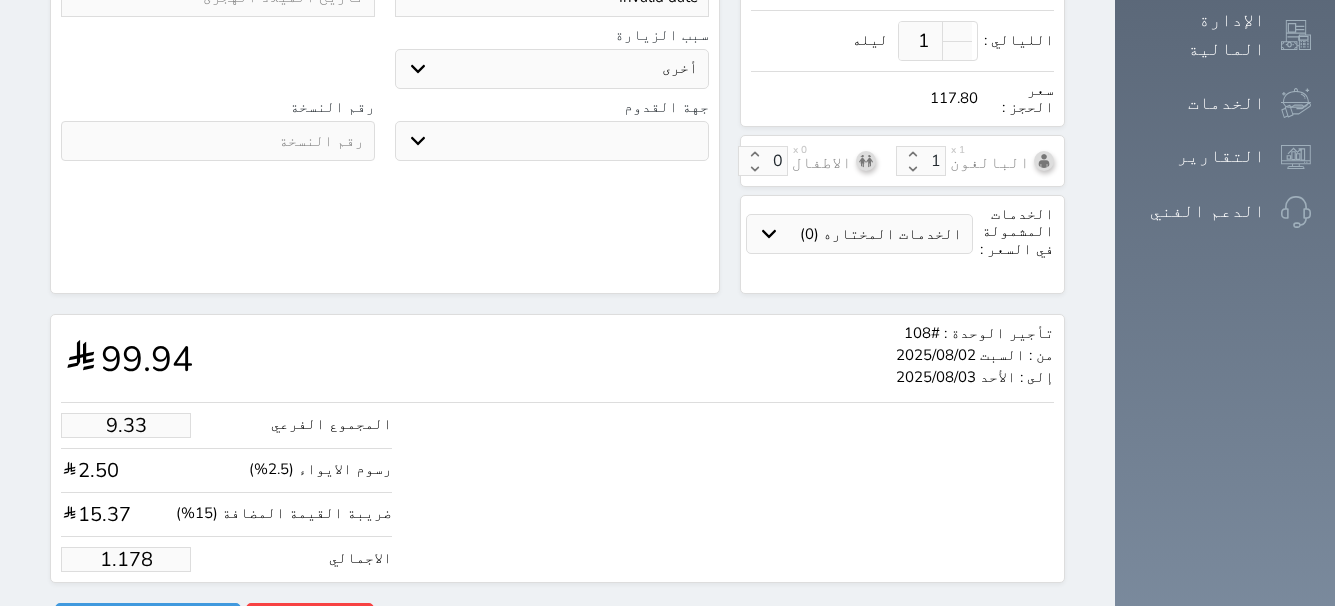 type on "1.17" 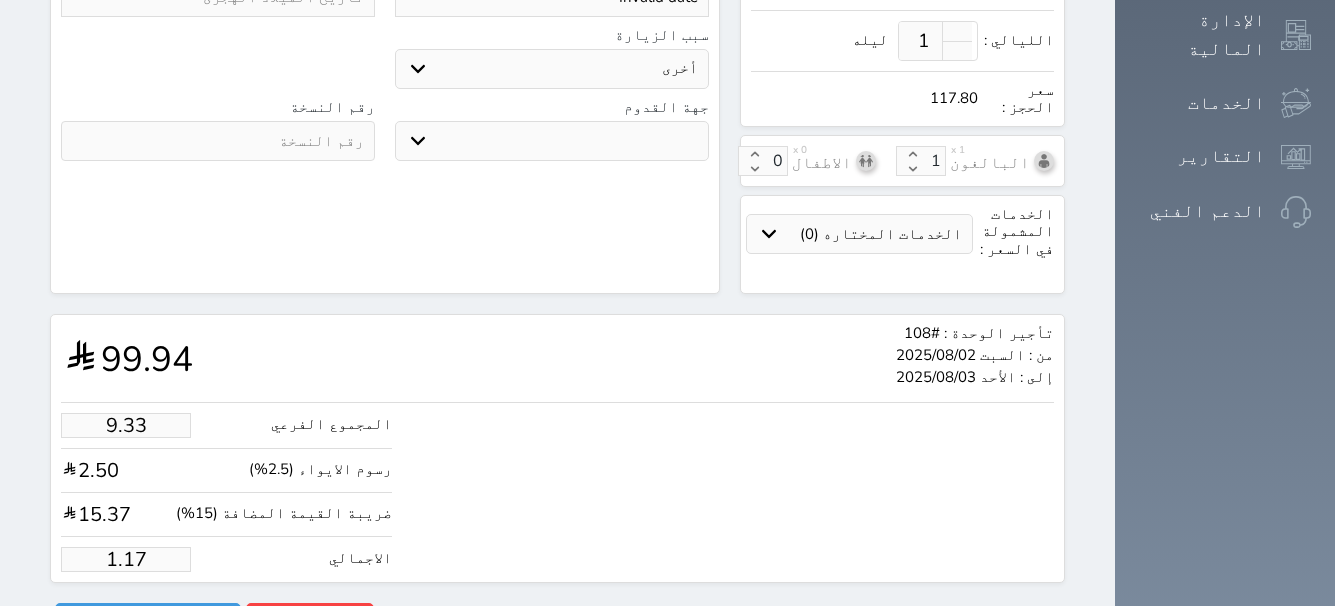 type on "1.00" 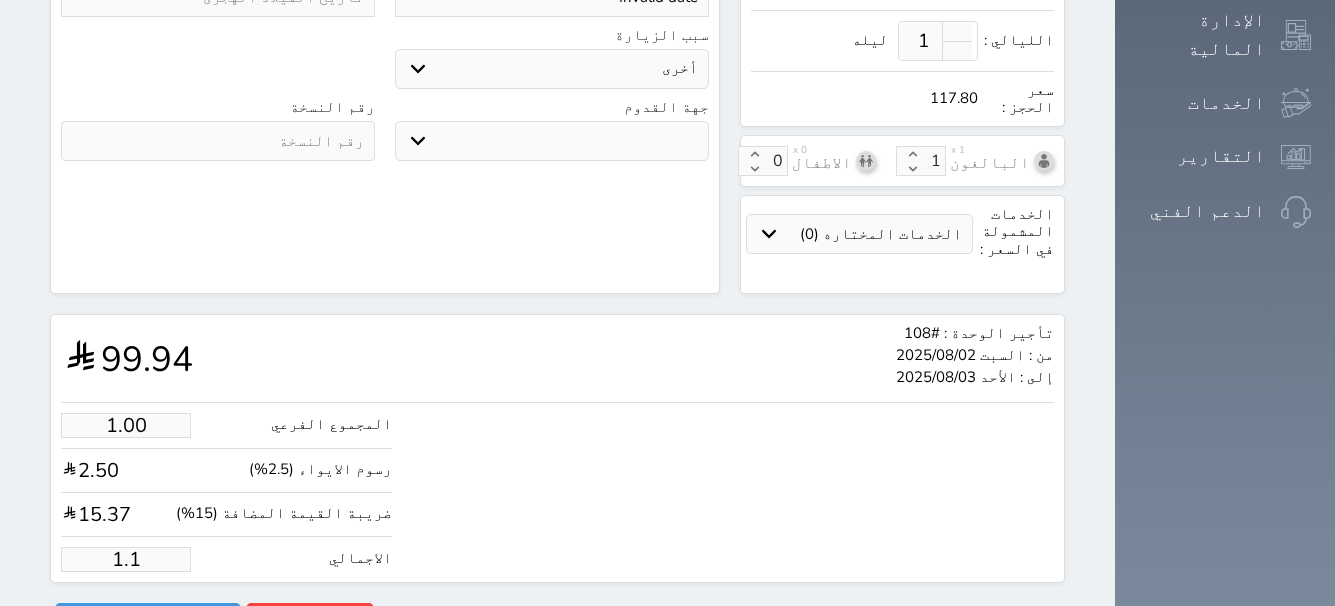 type on "1." 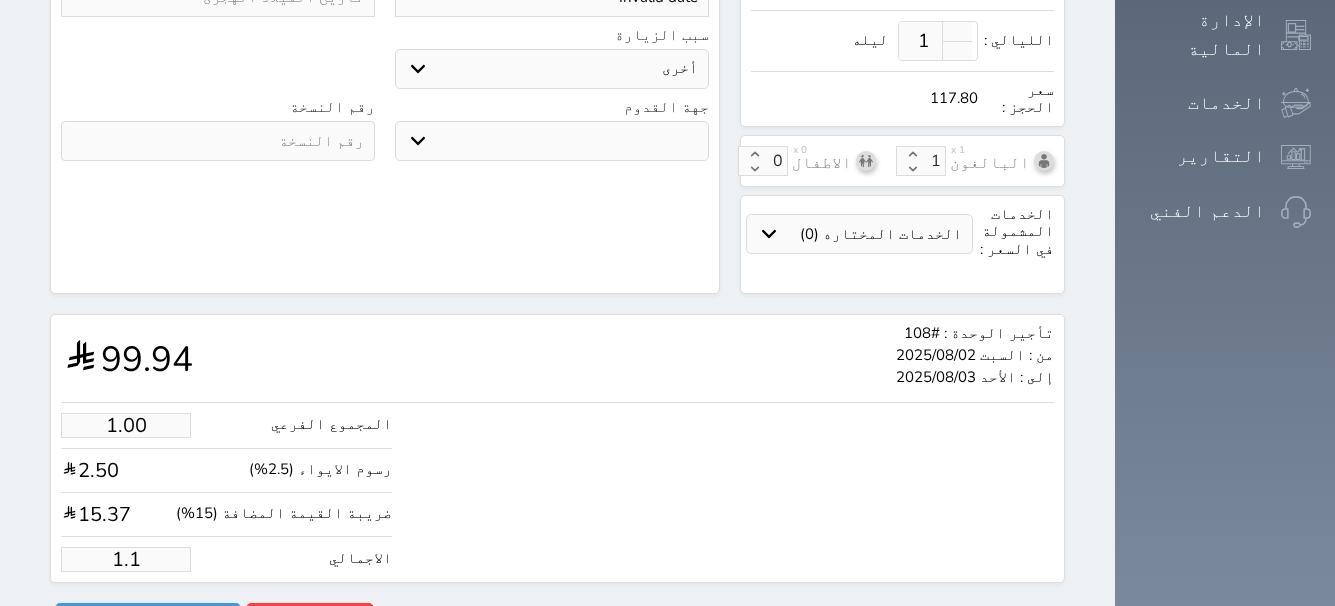 select 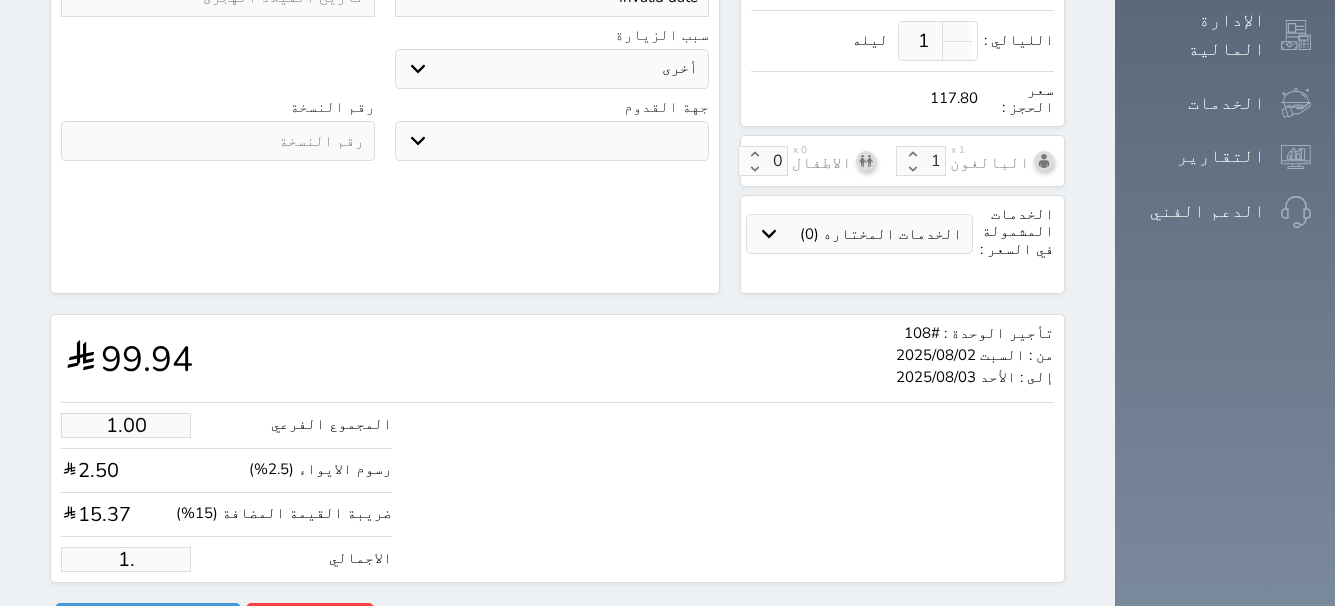 type on "1" 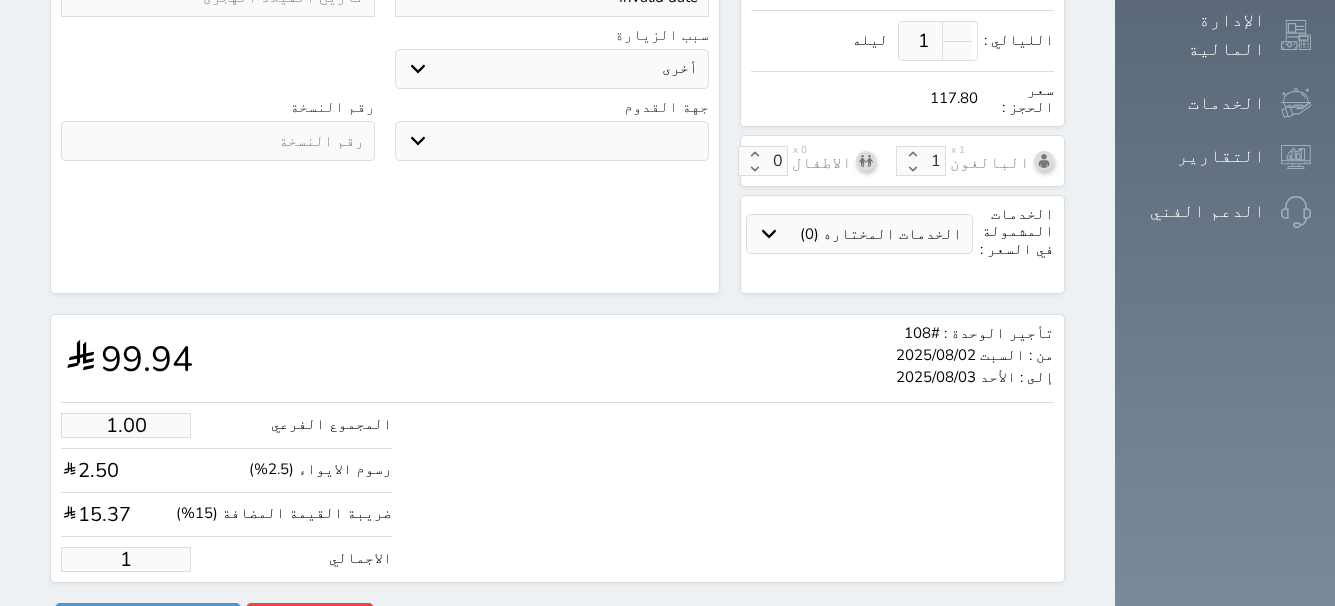 type 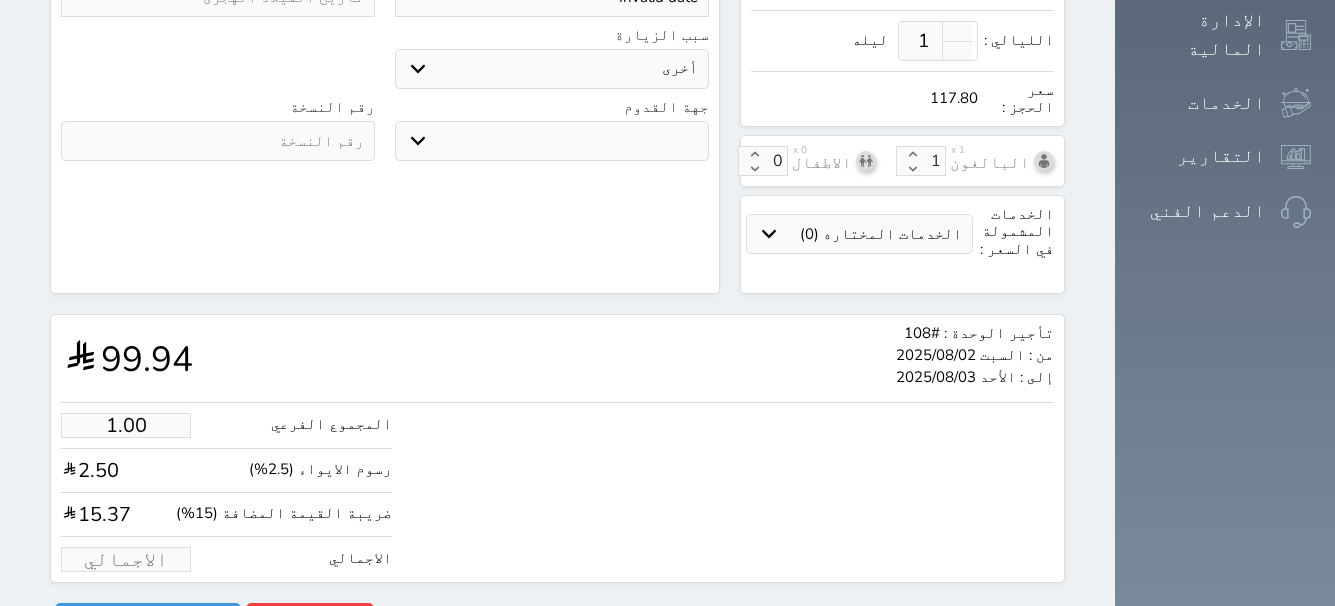 select 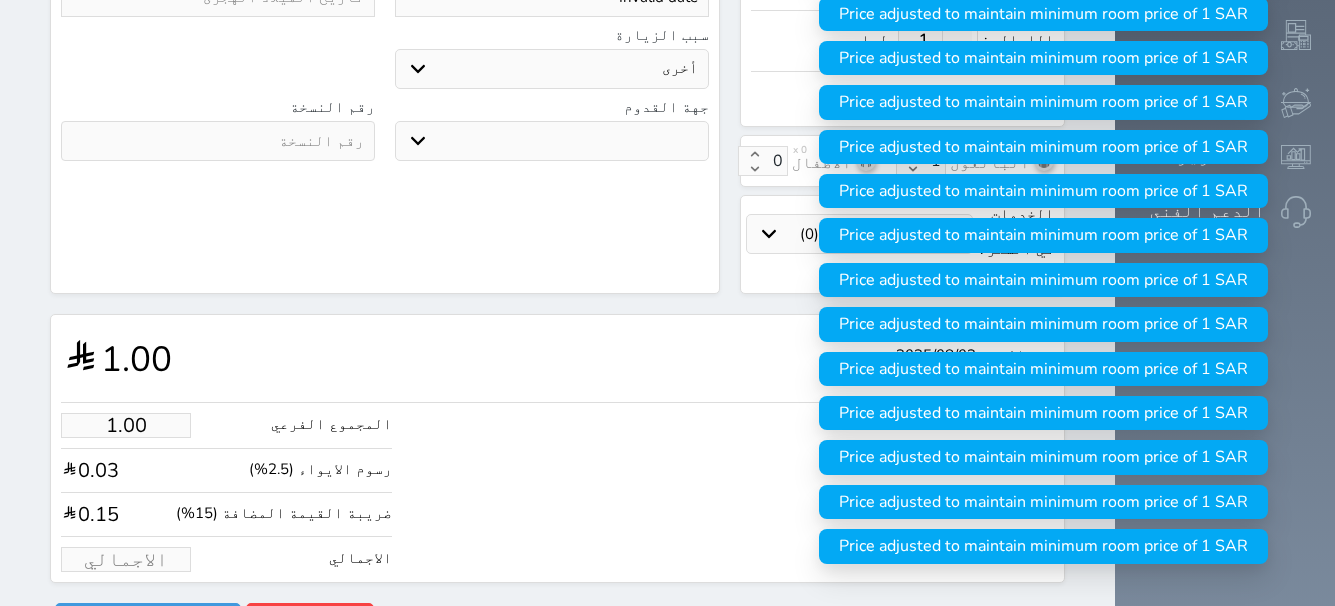 type on "1.70" 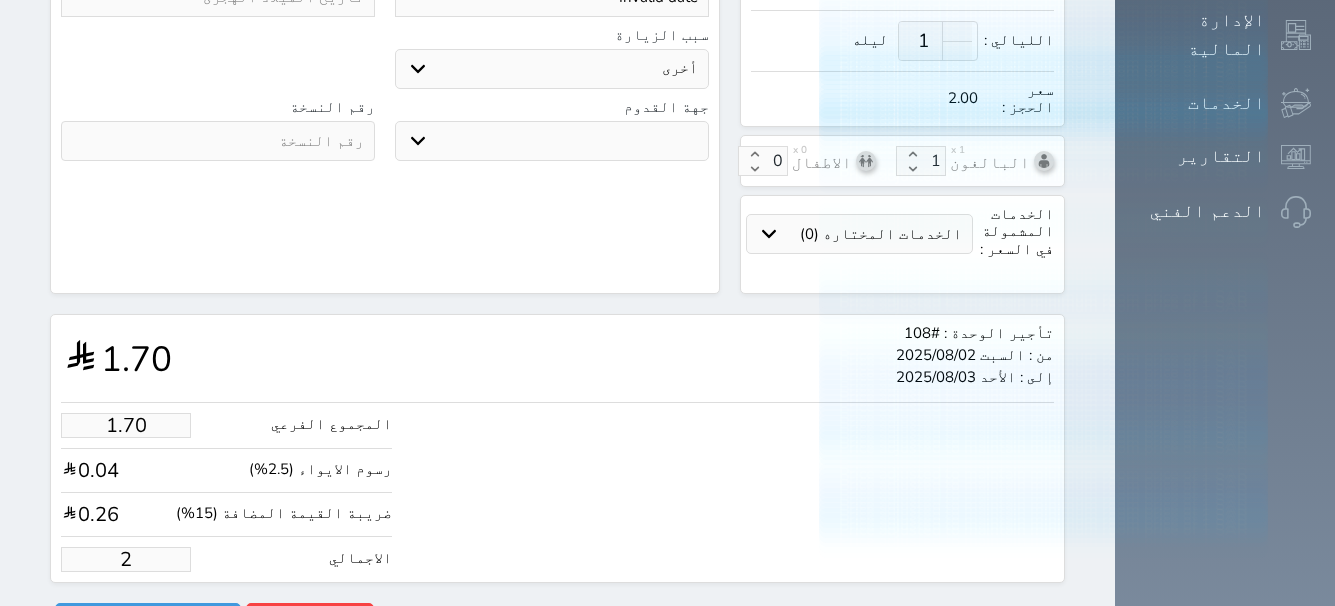 type on "16.97" 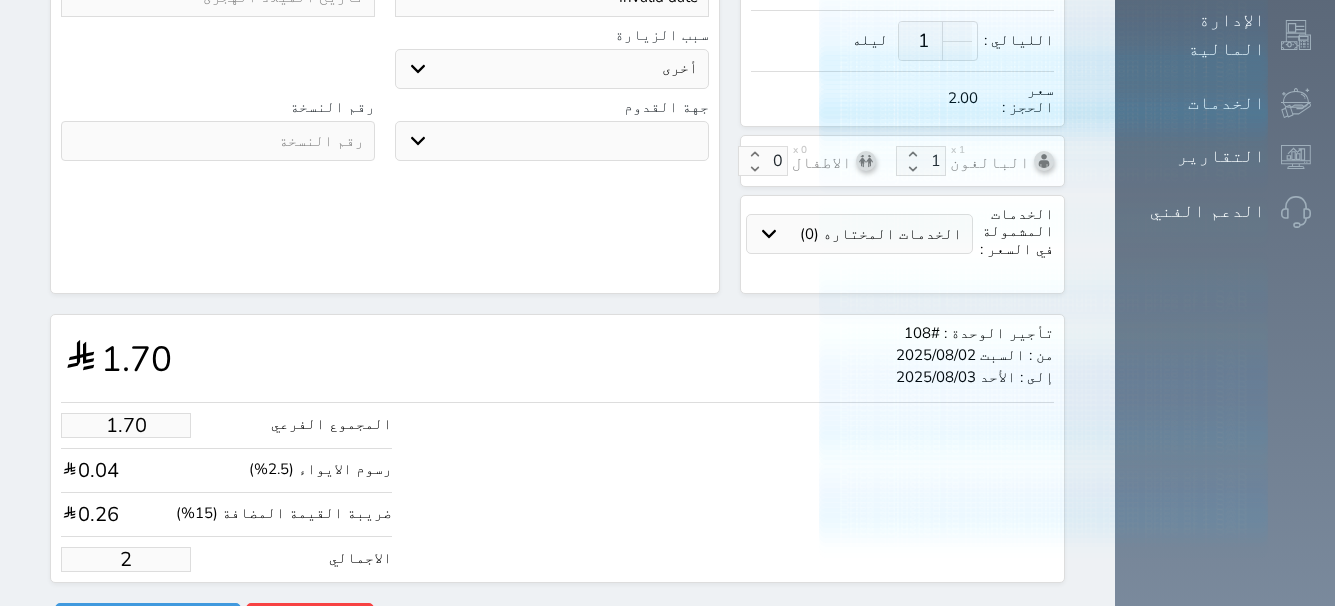 type on "20" 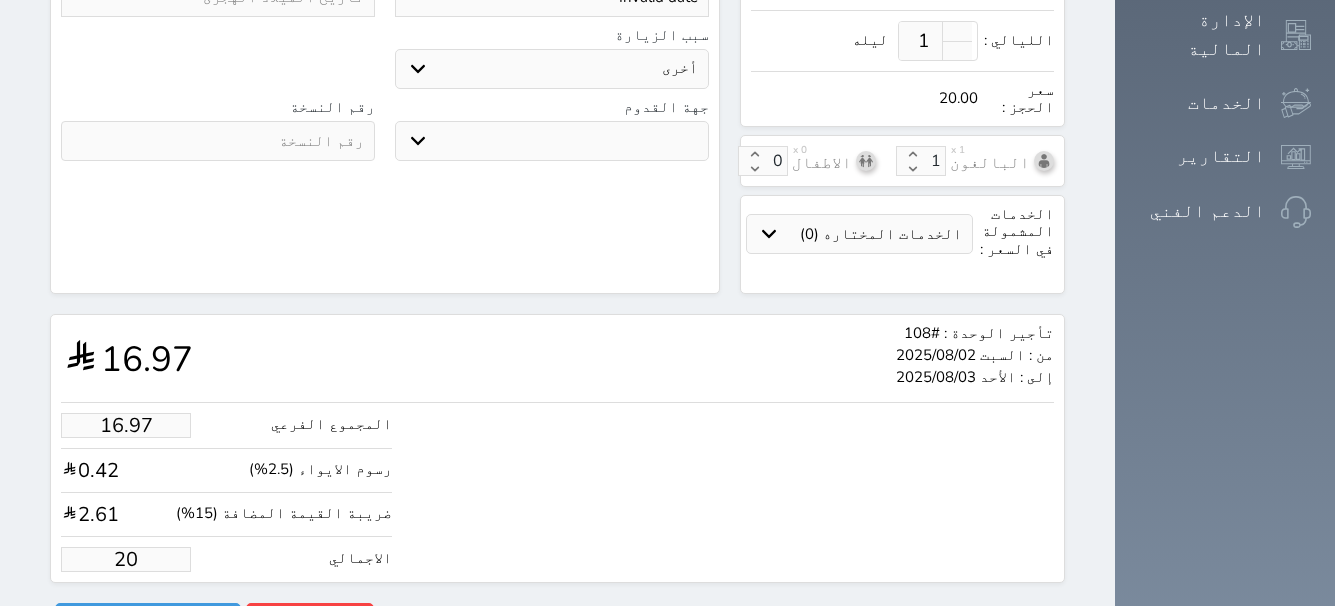 type on "169.67" 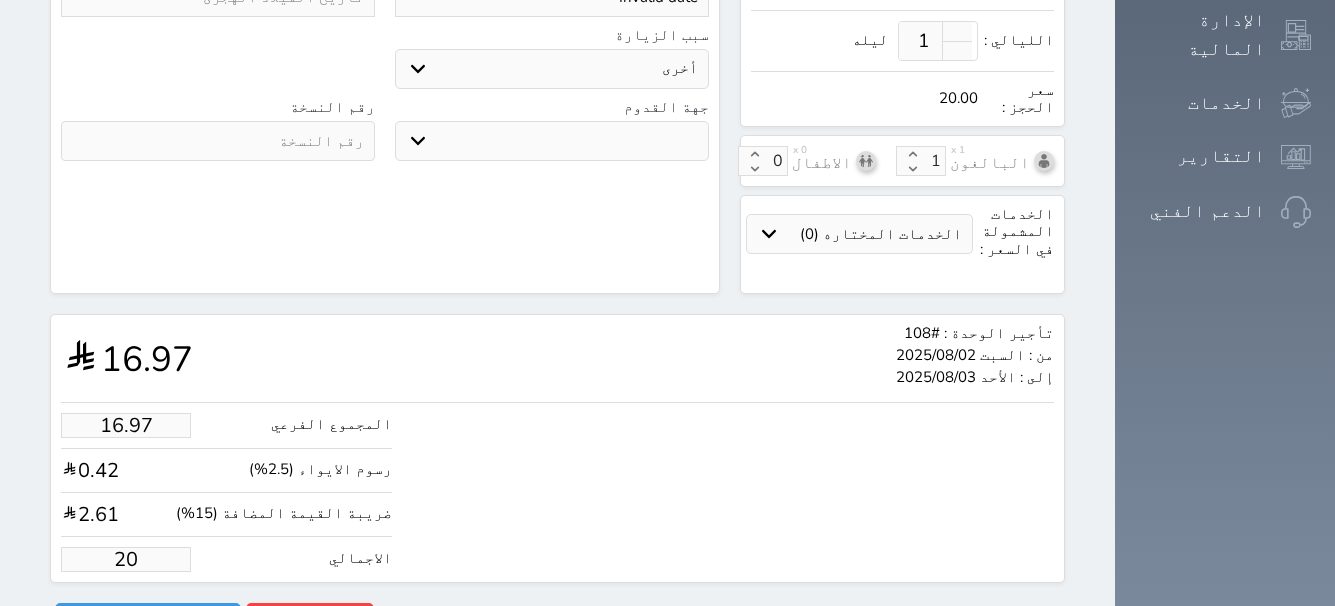 type on "200" 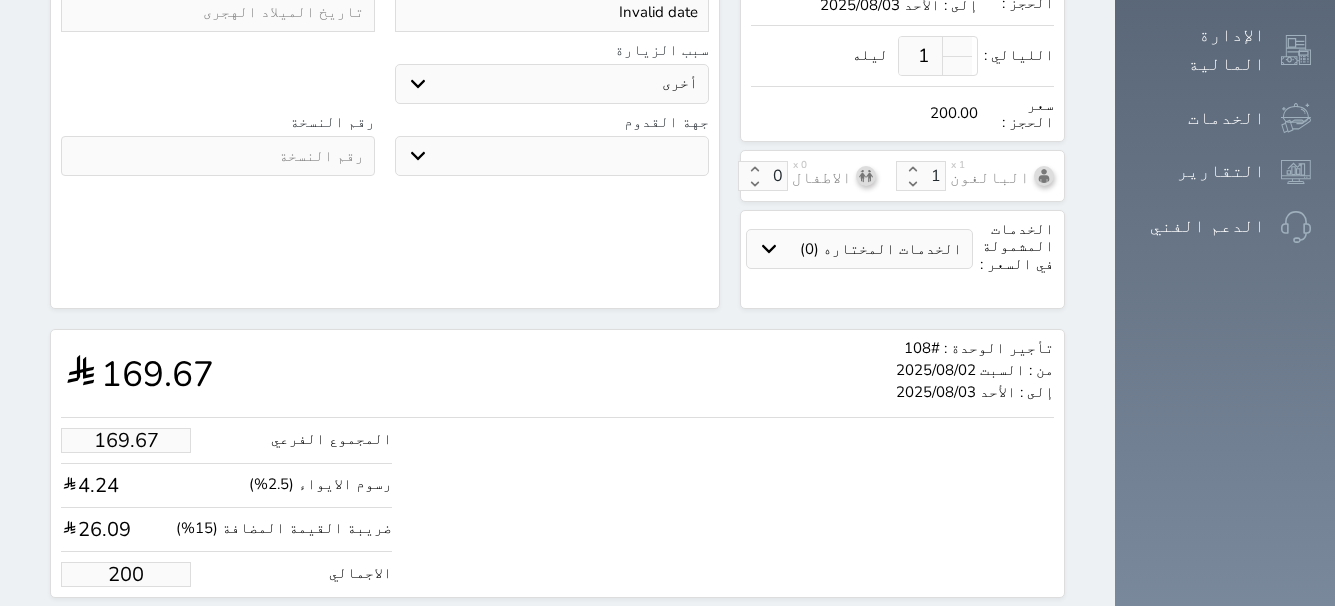 scroll, scrollTop: 0, scrollLeft: 0, axis: both 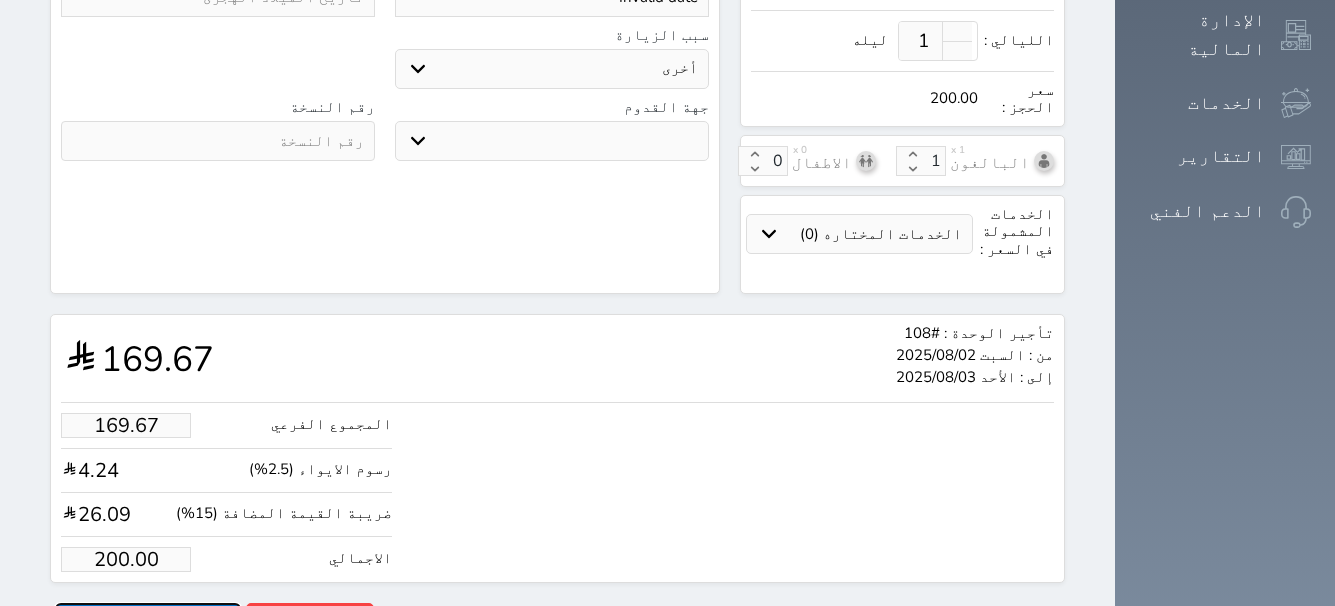 click on "حجز" at bounding box center [148, 620] 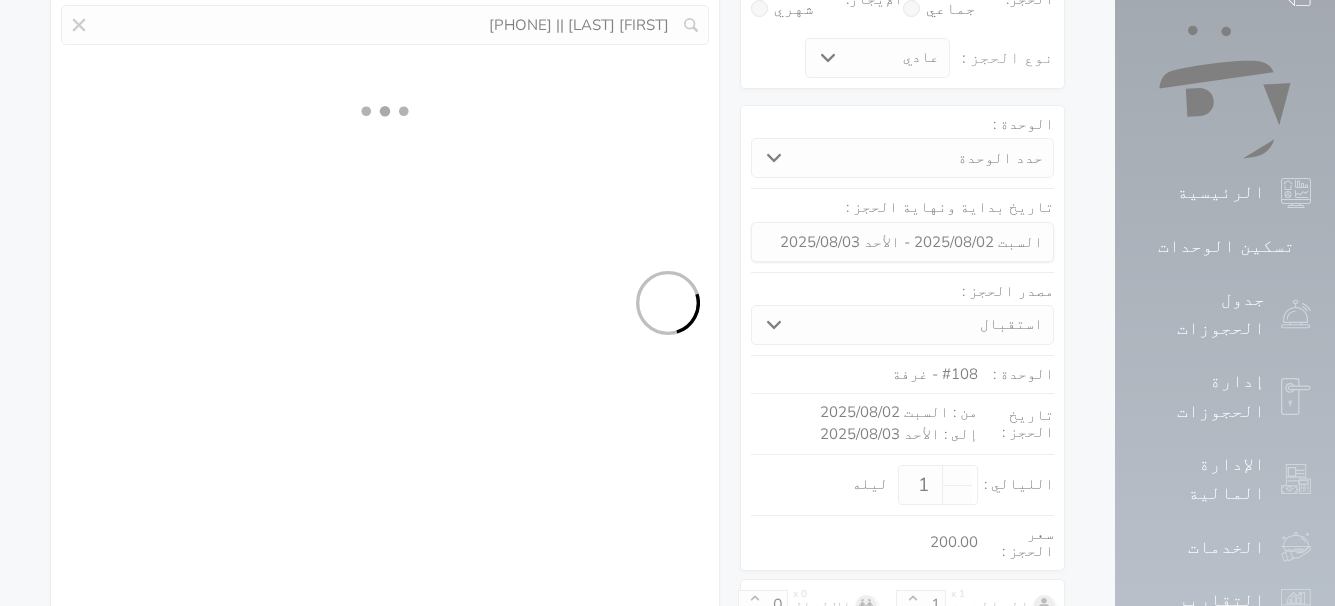 scroll, scrollTop: 298, scrollLeft: 0, axis: vertical 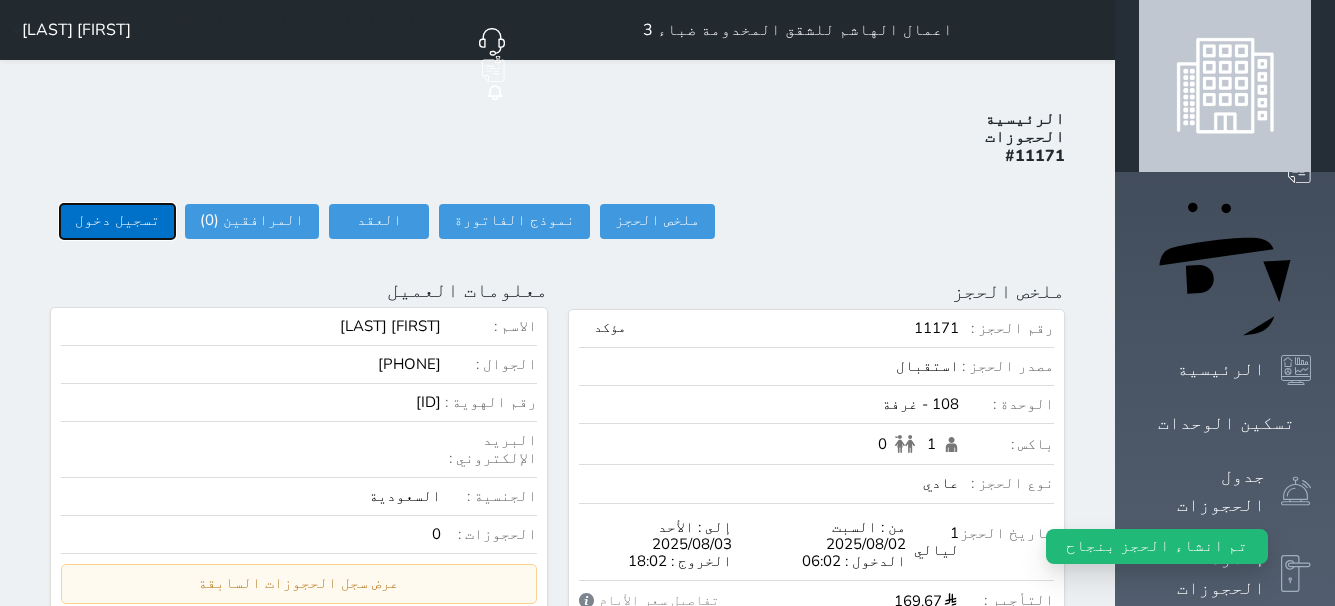 click on "تسجيل دخول" at bounding box center (117, 221) 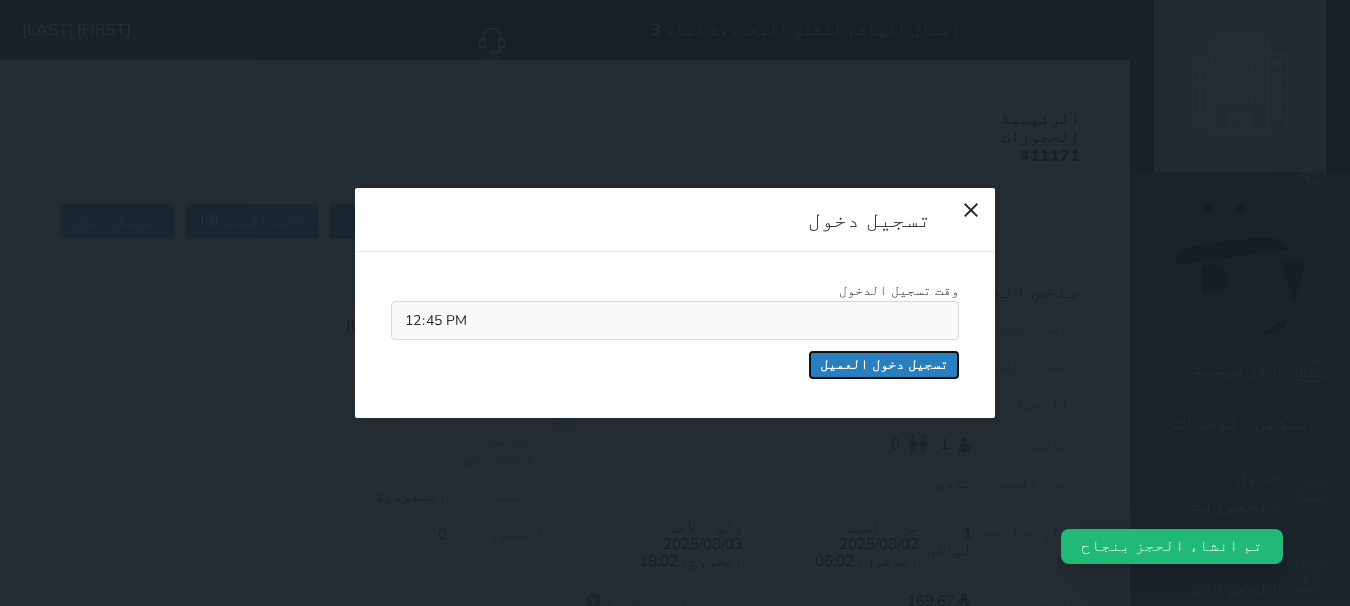 click on "تسجيل دخول العميل" at bounding box center (884, 365) 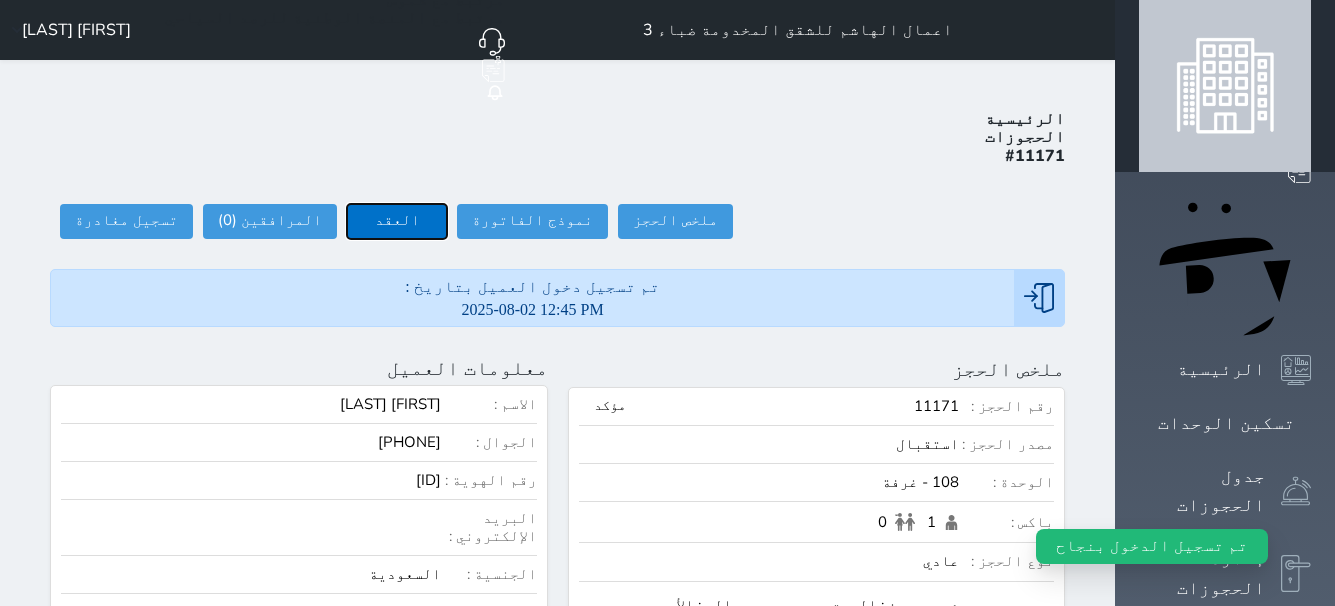 click on "العقد" at bounding box center (397, 221) 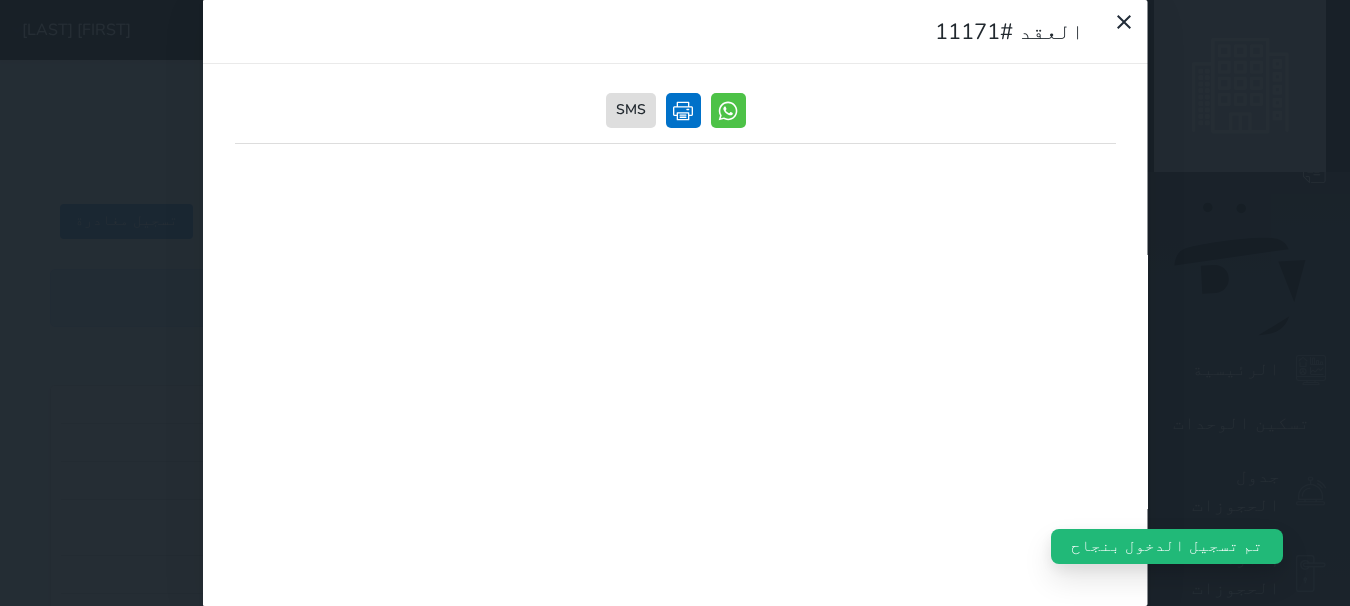 click at bounding box center [682, 110] 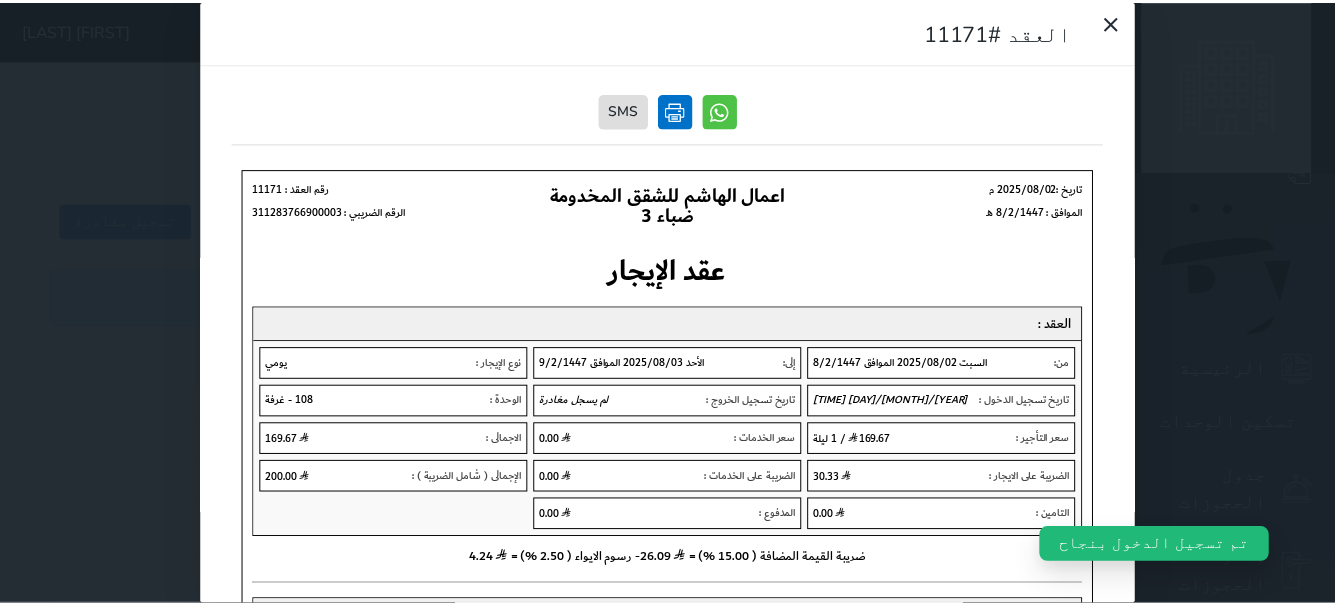 scroll, scrollTop: 0, scrollLeft: 0, axis: both 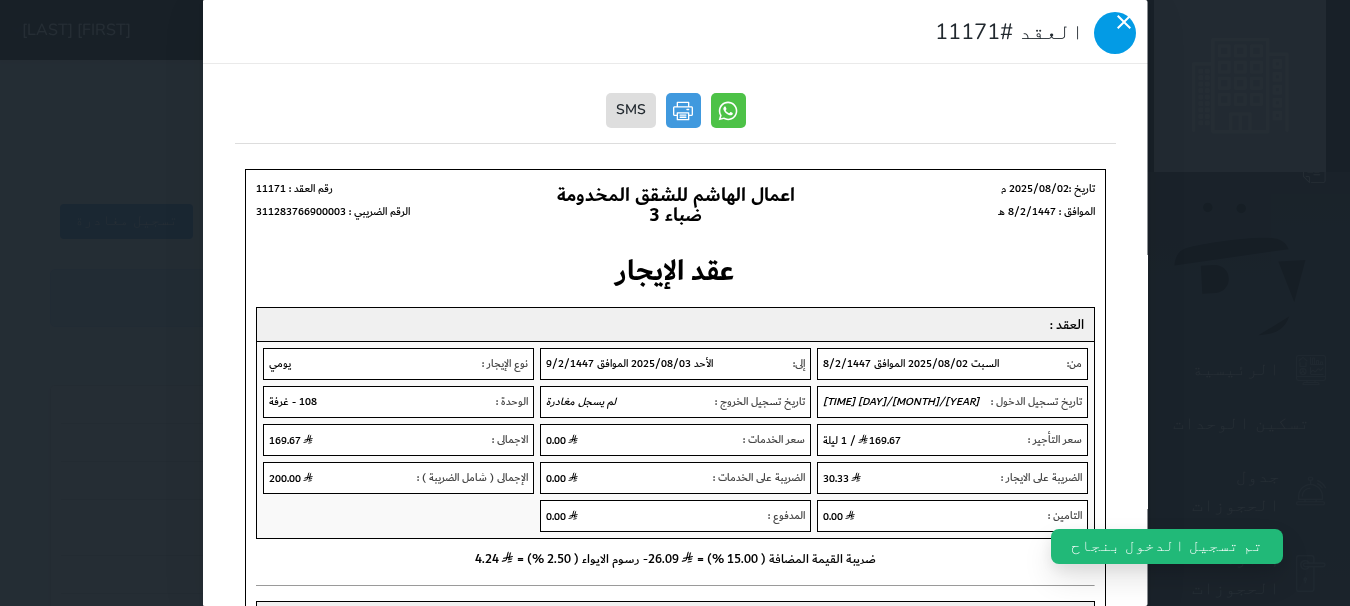 click at bounding box center (1115, 33) 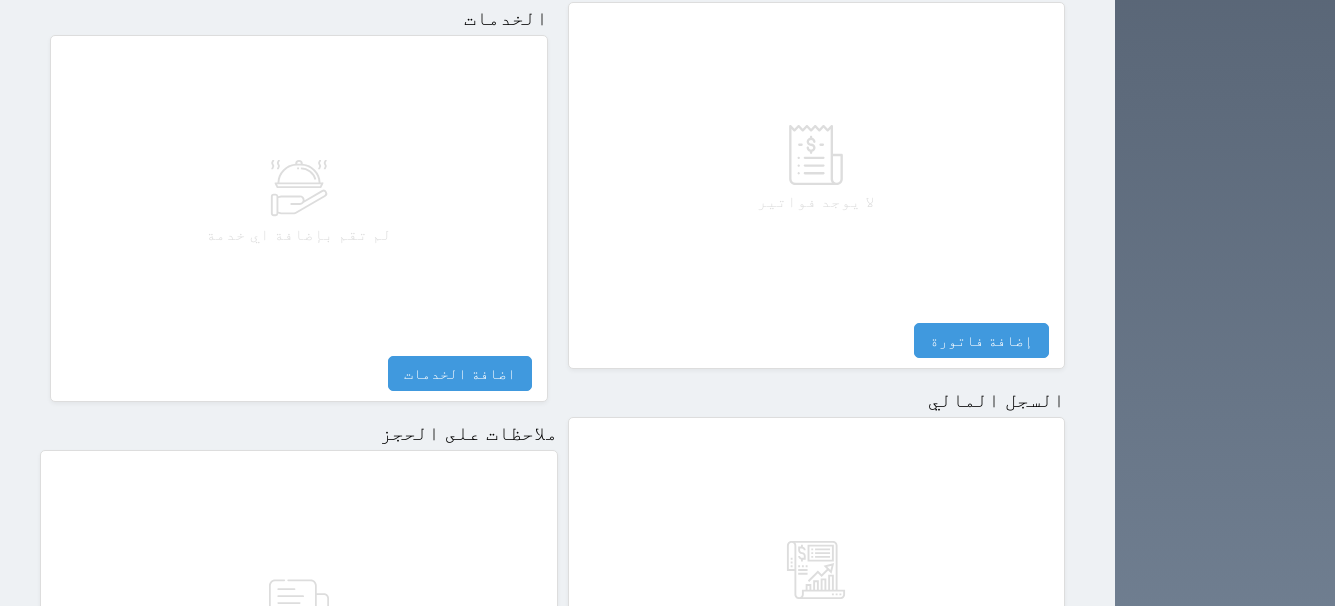 scroll, scrollTop: 1000, scrollLeft: 0, axis: vertical 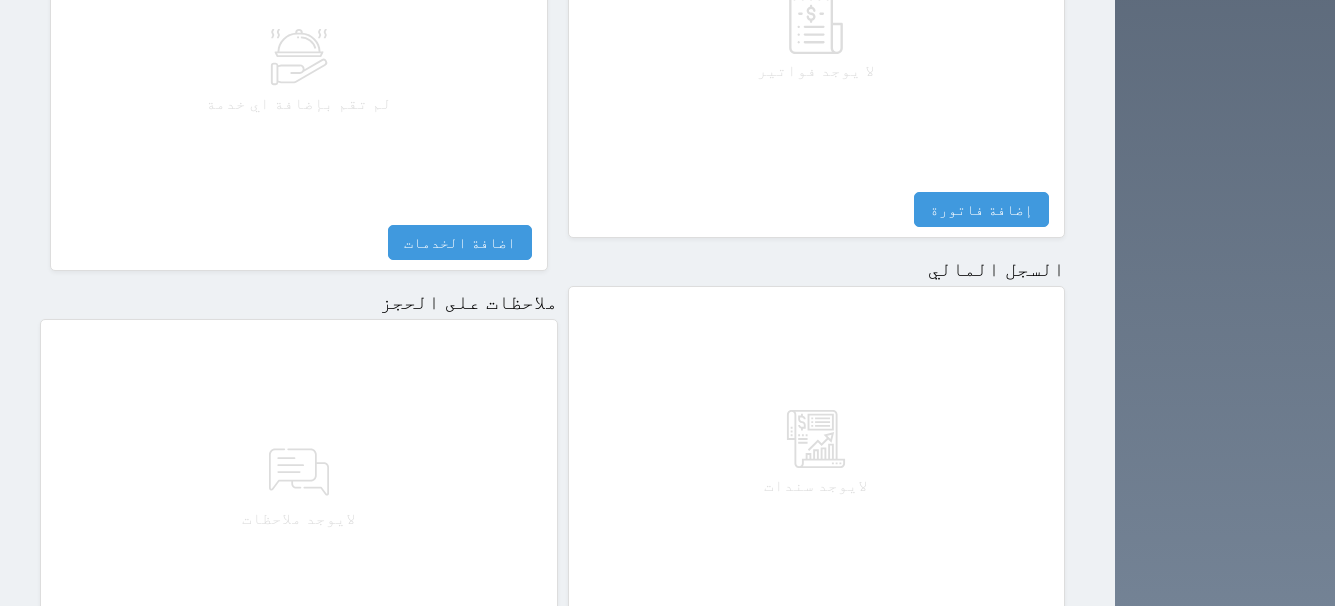 click on "مقبوضات" at bounding box center [1004, 624] 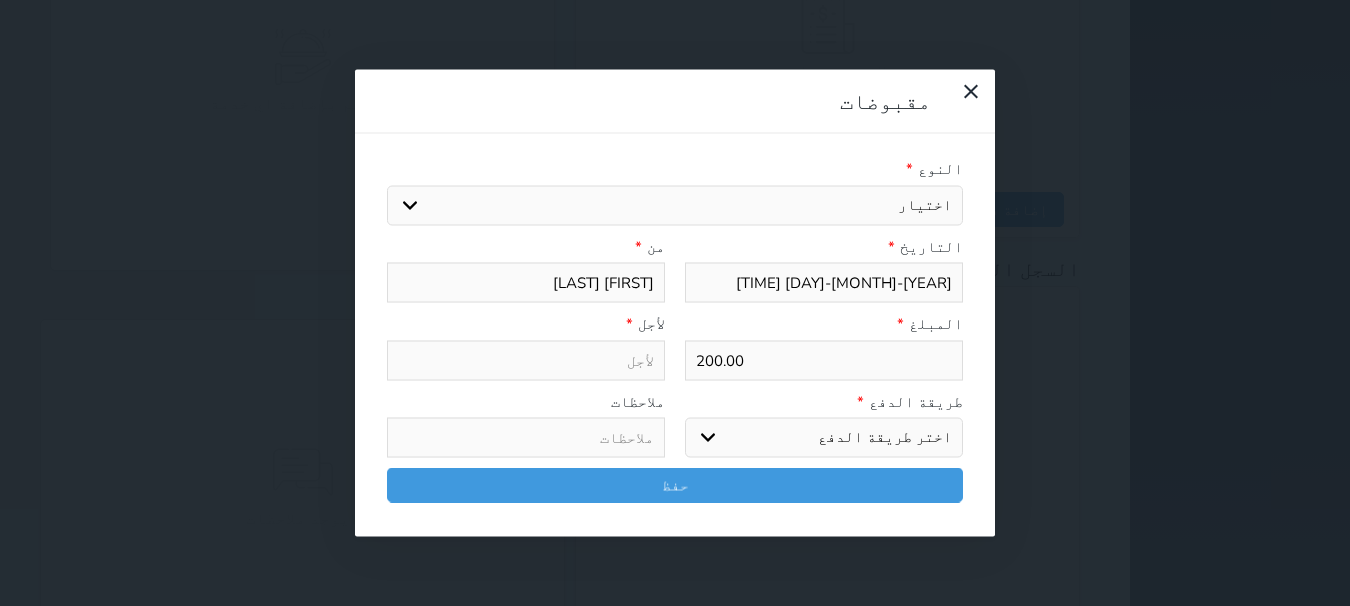 select 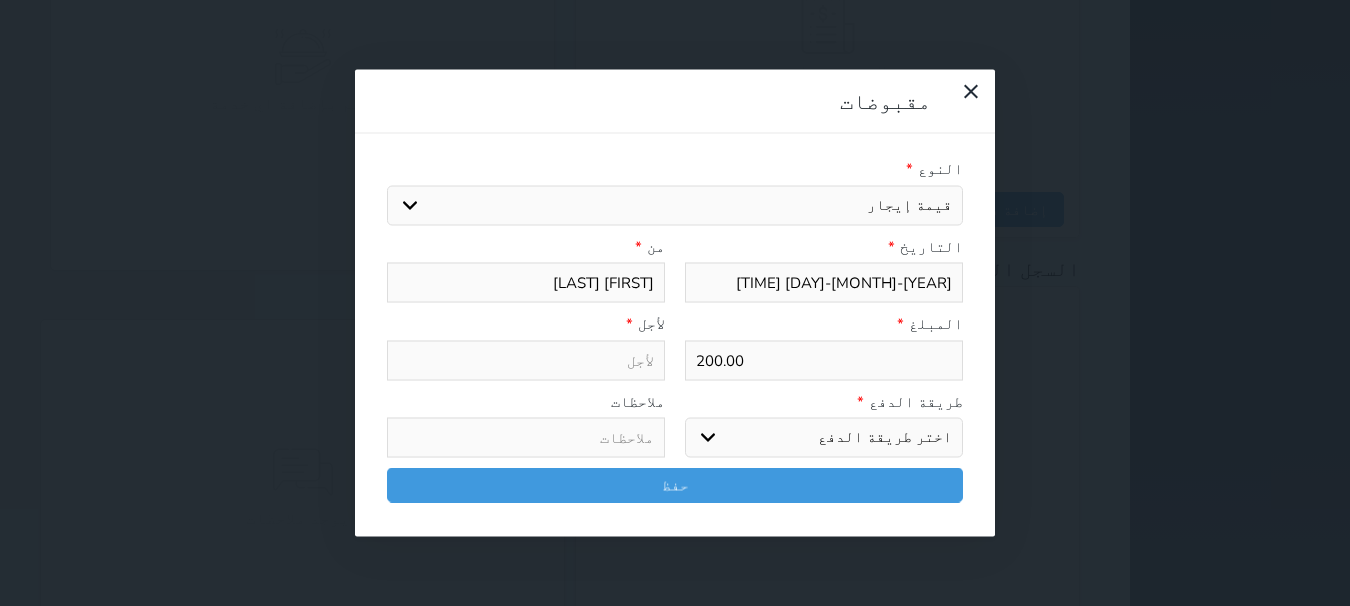 click on "اختيار   مقبوضات عامة قيمة إيجار فواتير تامين عربون لا ينطبق آخر مغسلة واي فاي - الإنترنت مواقف السيارات طعام الأغذية والمشروبات مشروبات المشروبات الباردة المشروبات الساخنة الإفطار غداء عشاء مخبز و كعك حمام سباحة الصالة الرياضية سبا و خدمات الجمال اختيار وإسقاط (خدمات النقل) ميني بار كابل - تلفزيون سرير إضافي تصفيف الشعر التسوق خدمات الجولات السياحية المنظمة خدمات الدليل السياحي" at bounding box center [675, 205] 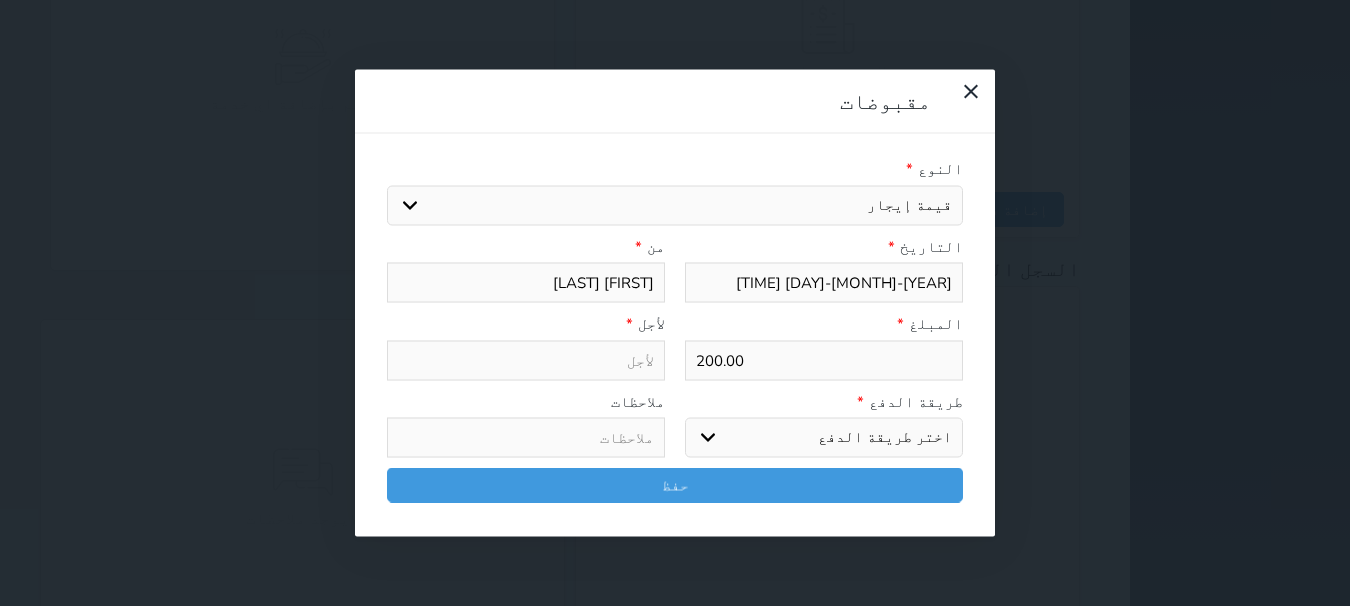 type on "قيمة إيجار - الوحدة - 108" 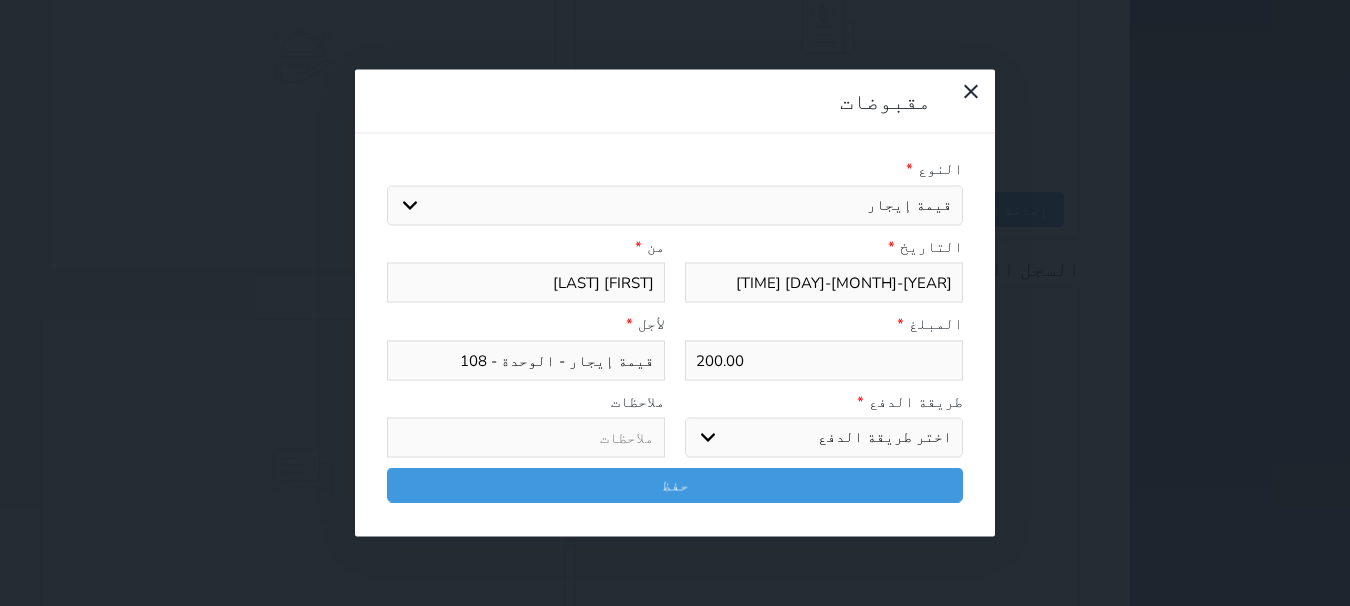 click on "اختر طريقة الدفع   دفع نقدى   تحويل بنكى   مدى   بطاقة ائتمان   آجل" at bounding box center [824, 438] 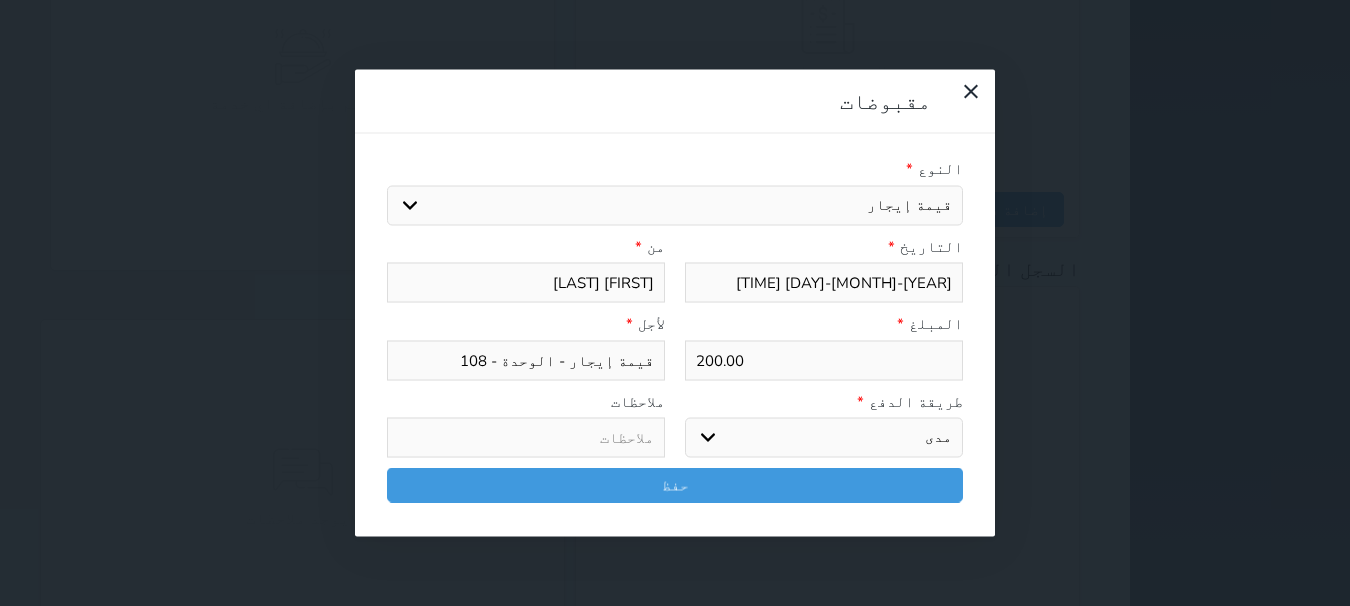 click on "اختر طريقة الدفع   دفع نقدى   تحويل بنكى   مدى   بطاقة ائتمان   آجل" at bounding box center [824, 438] 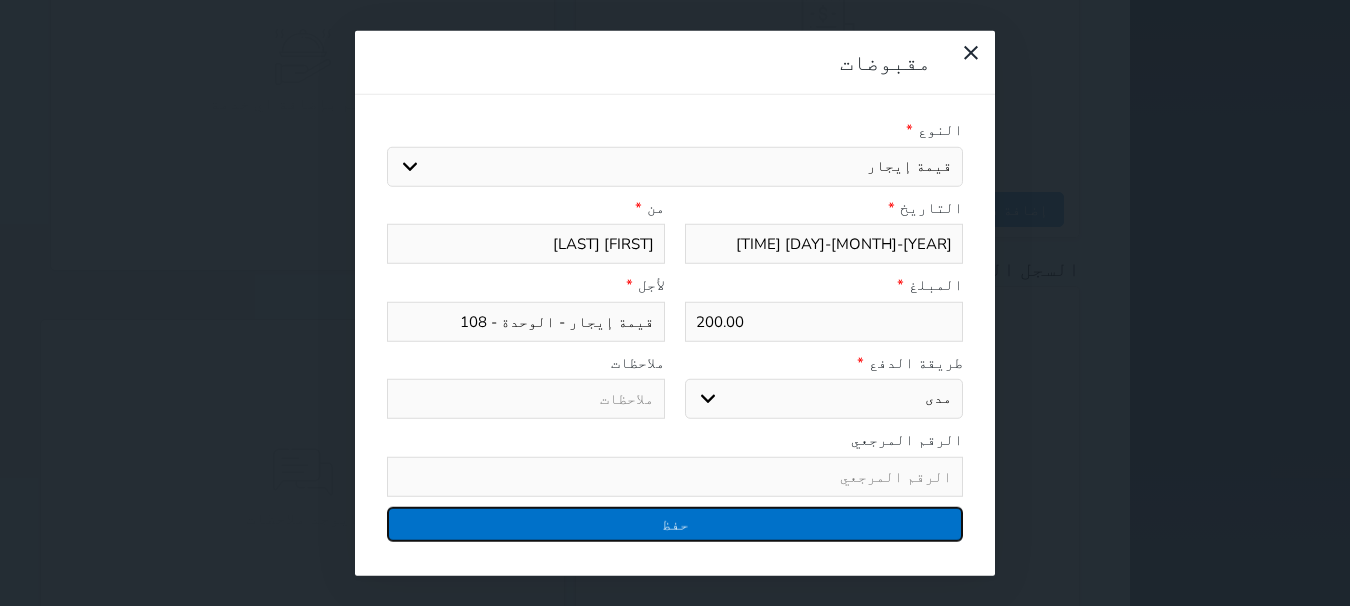 click on "حفظ" at bounding box center [675, 523] 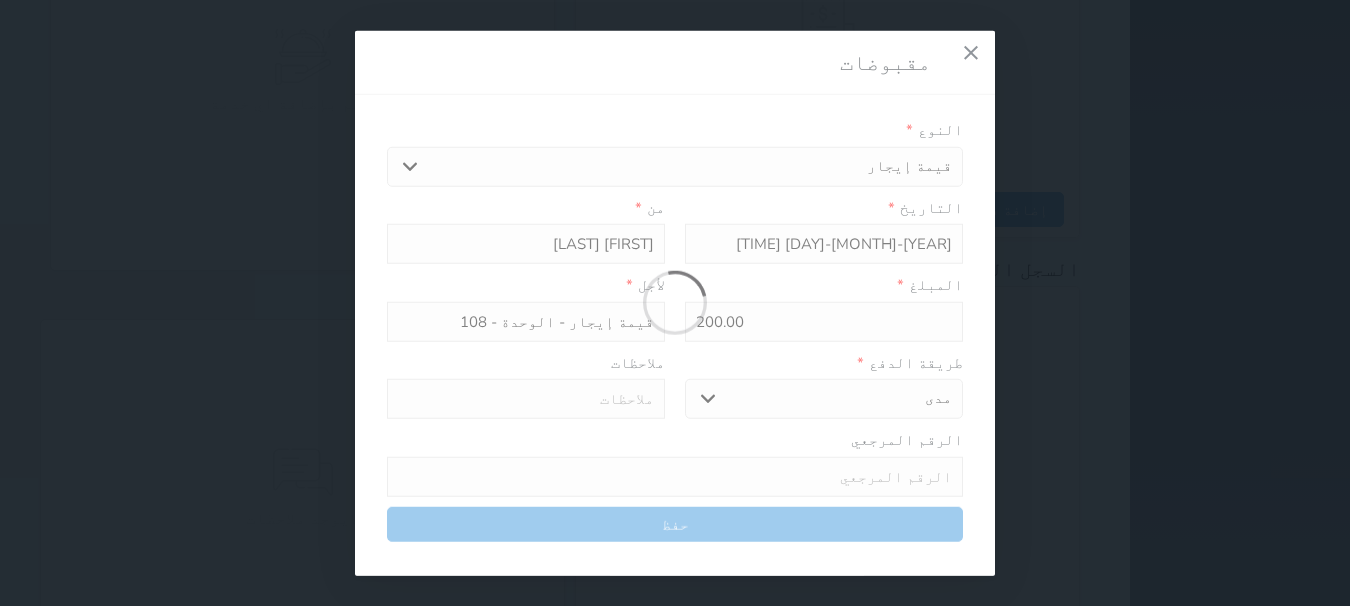 select 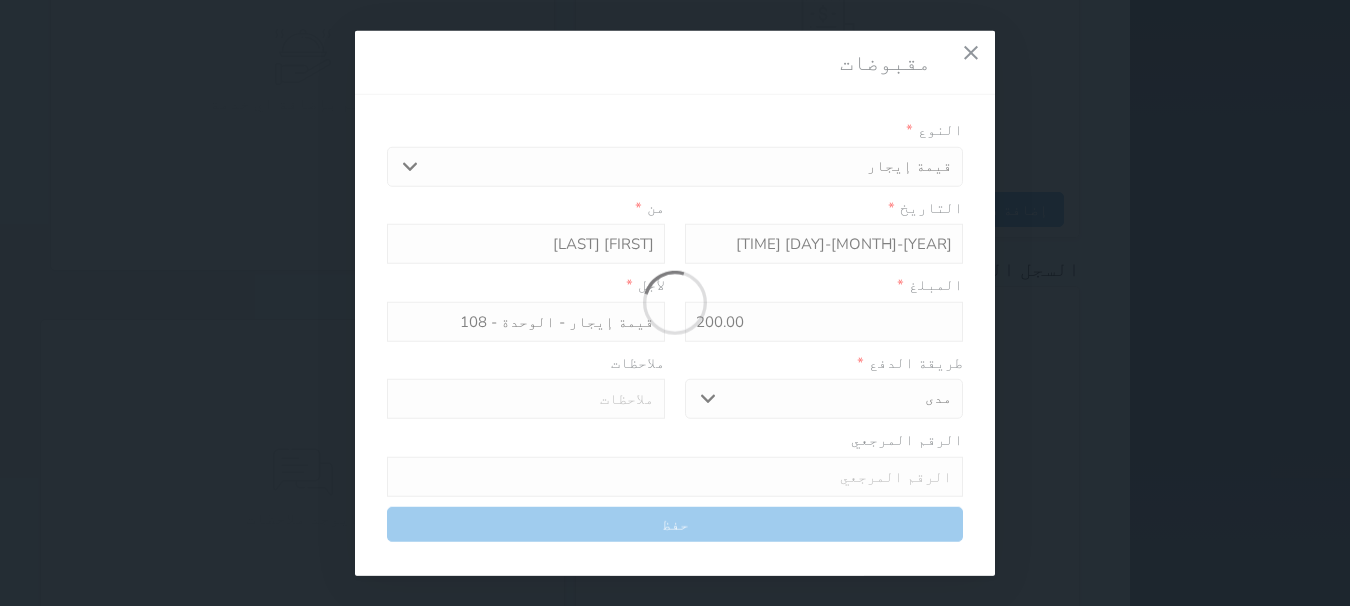 type 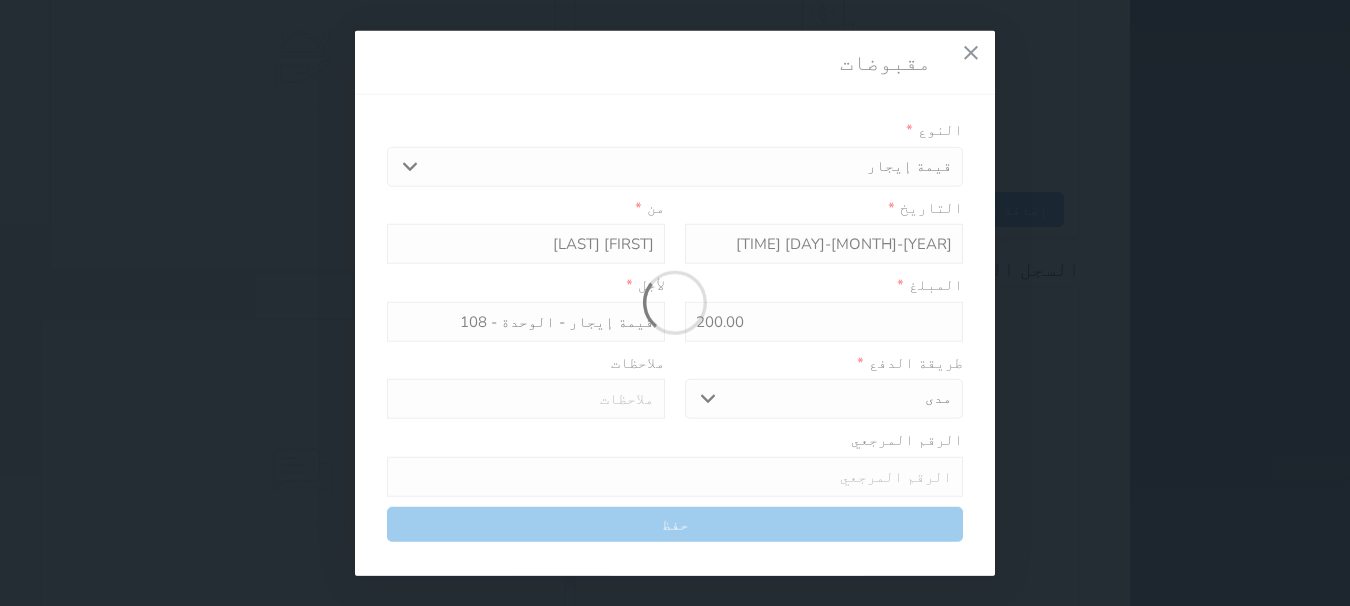 type on "0" 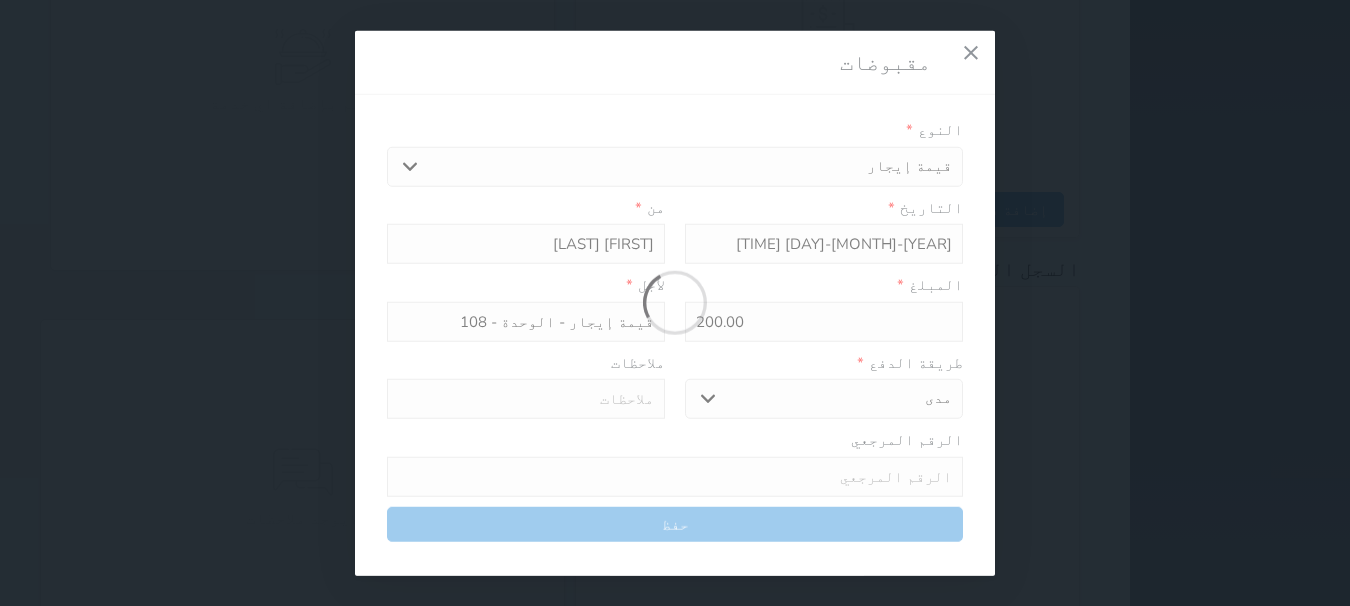 select 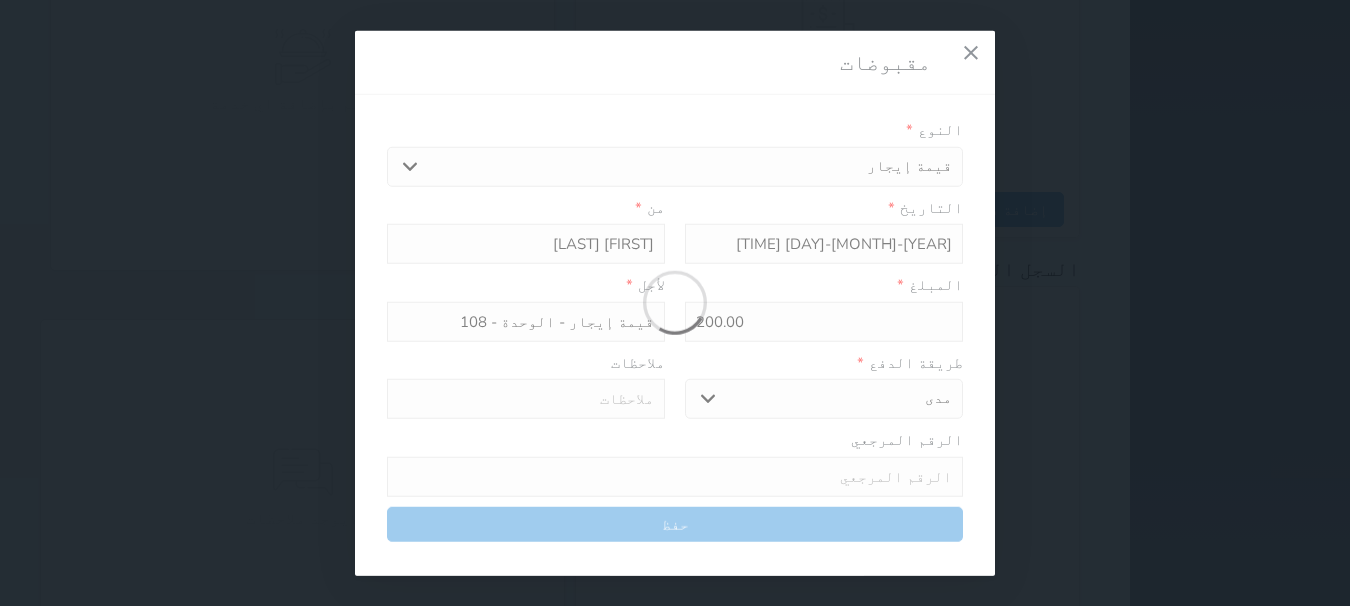 type on "0" 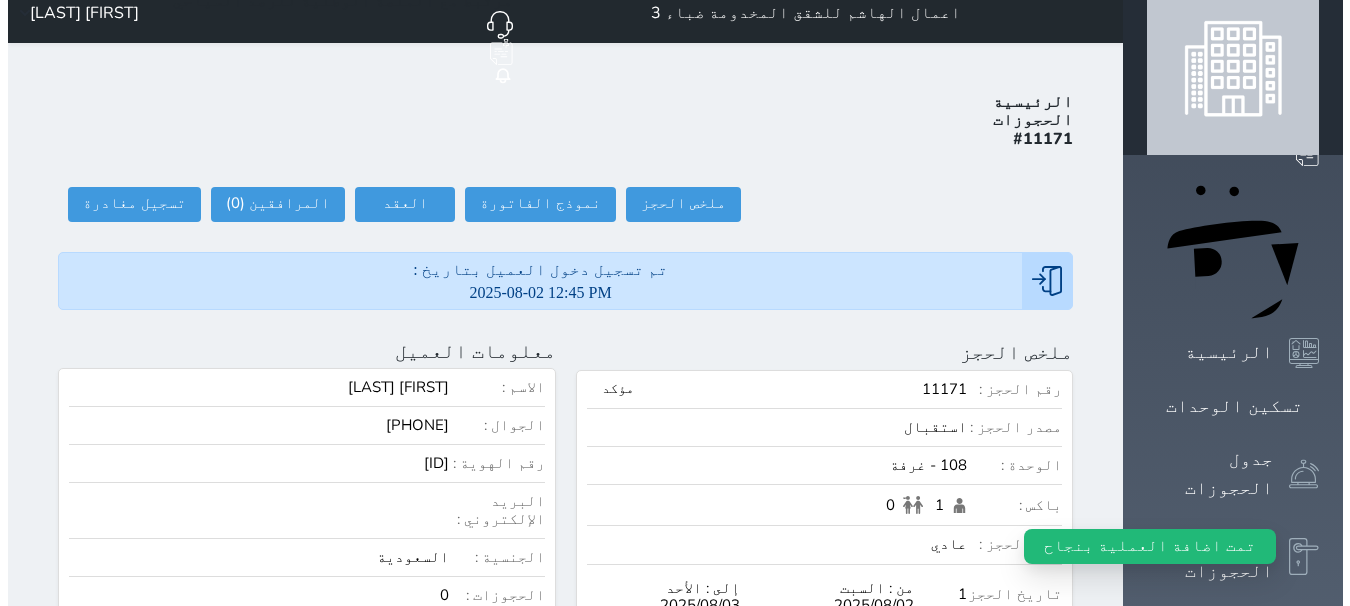scroll, scrollTop: 0, scrollLeft: 0, axis: both 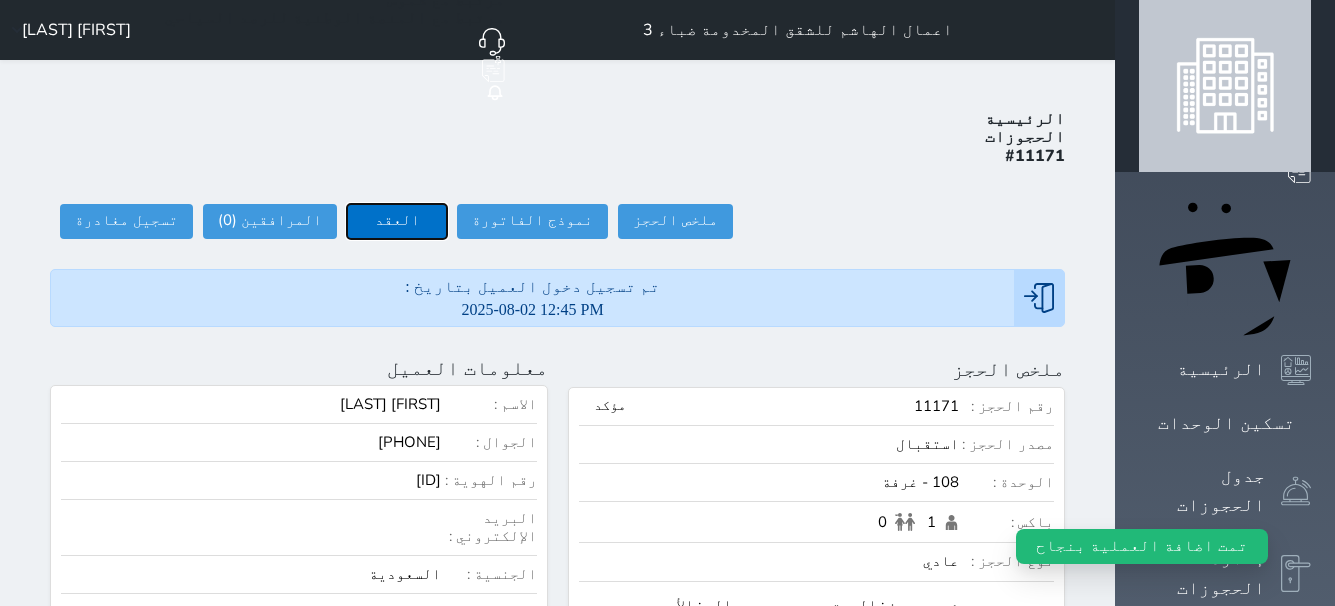 drag, startPoint x: 333, startPoint y: 150, endPoint x: 103, endPoint y: 15, distance: 266.69272 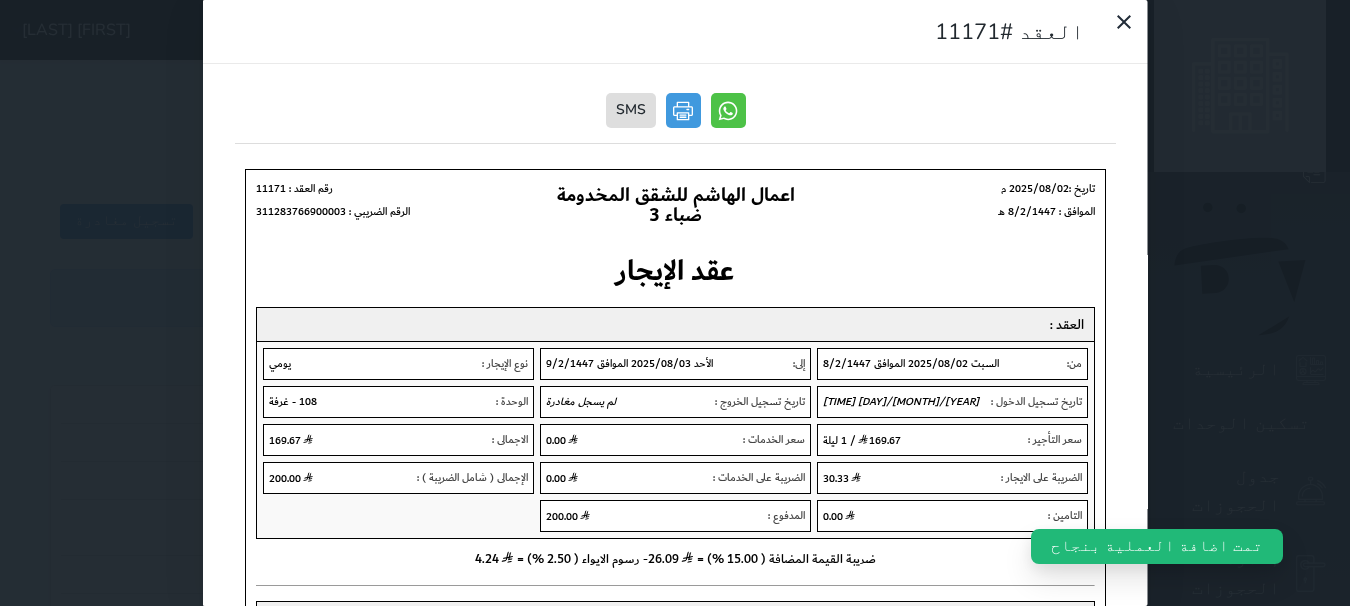 scroll, scrollTop: 0, scrollLeft: 0, axis: both 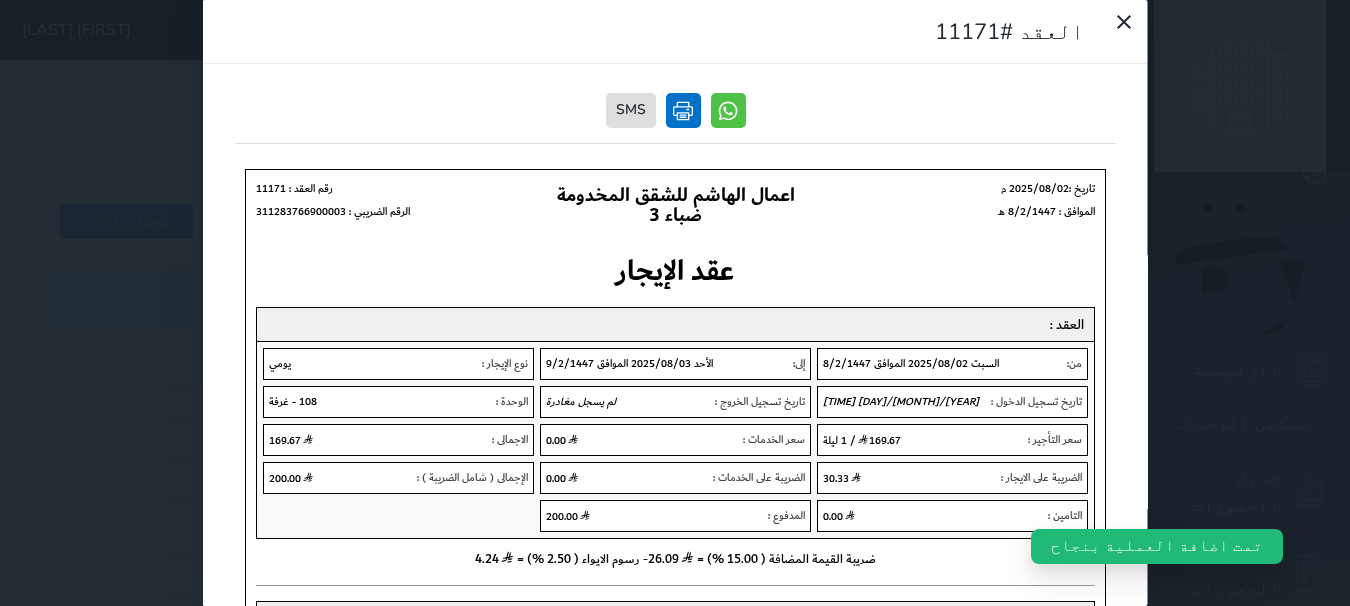 click at bounding box center [682, 110] 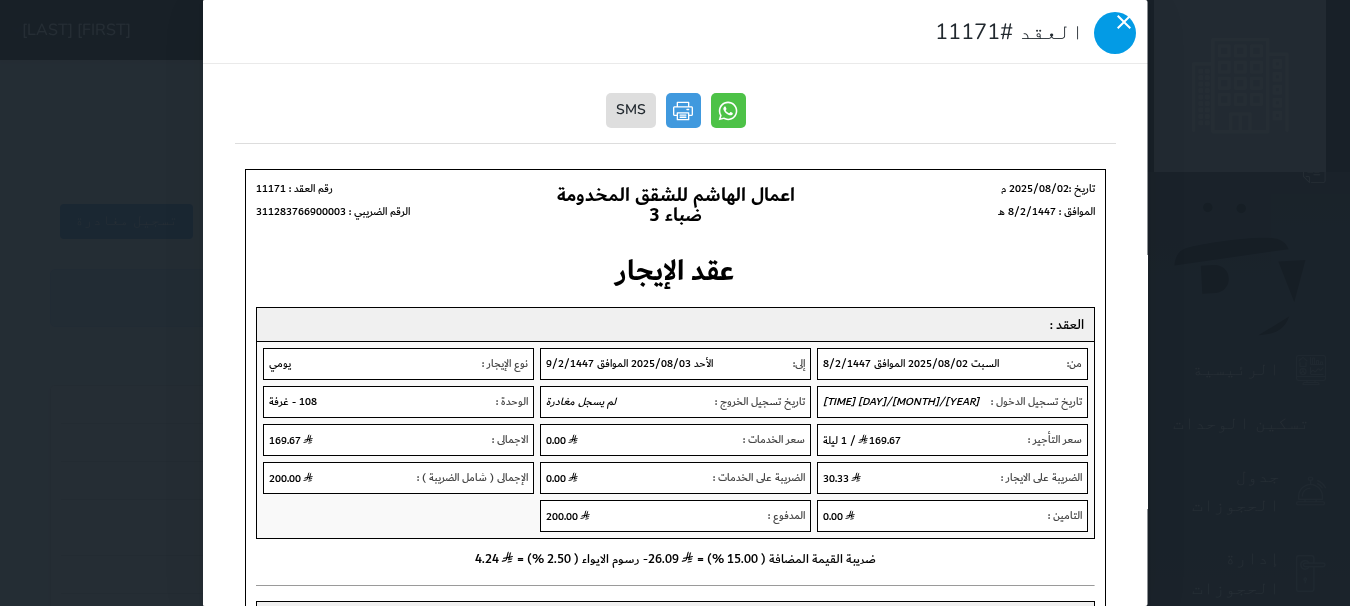 click at bounding box center (1115, 33) 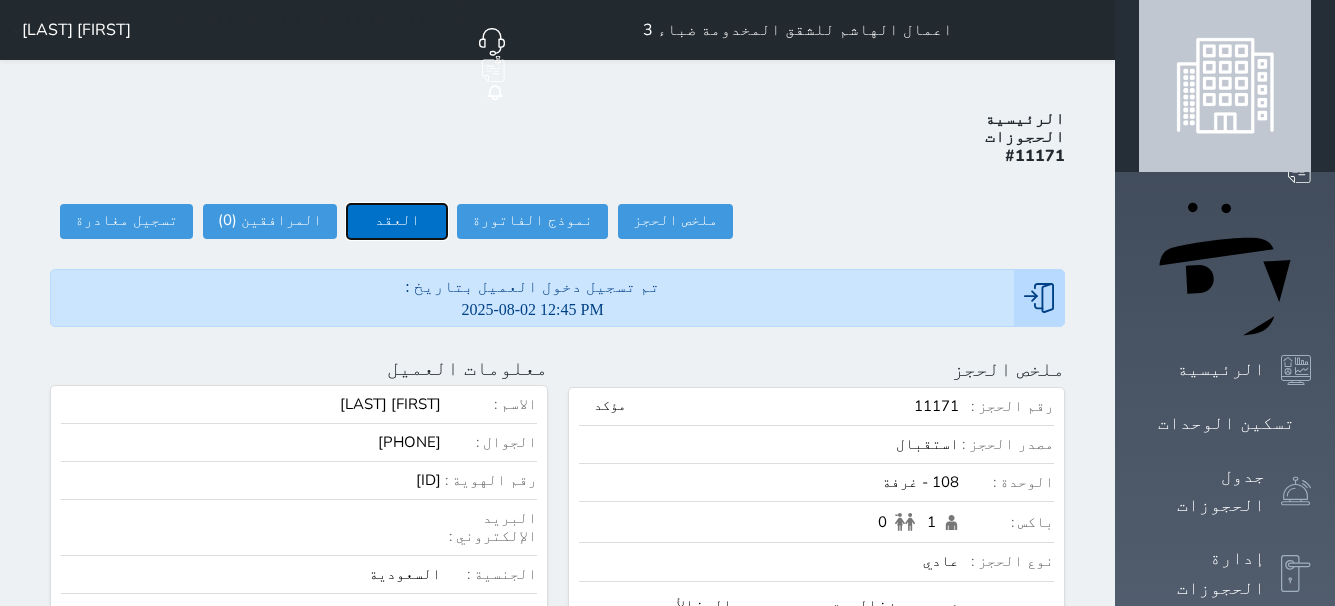 click on "العقد" at bounding box center [397, 221] 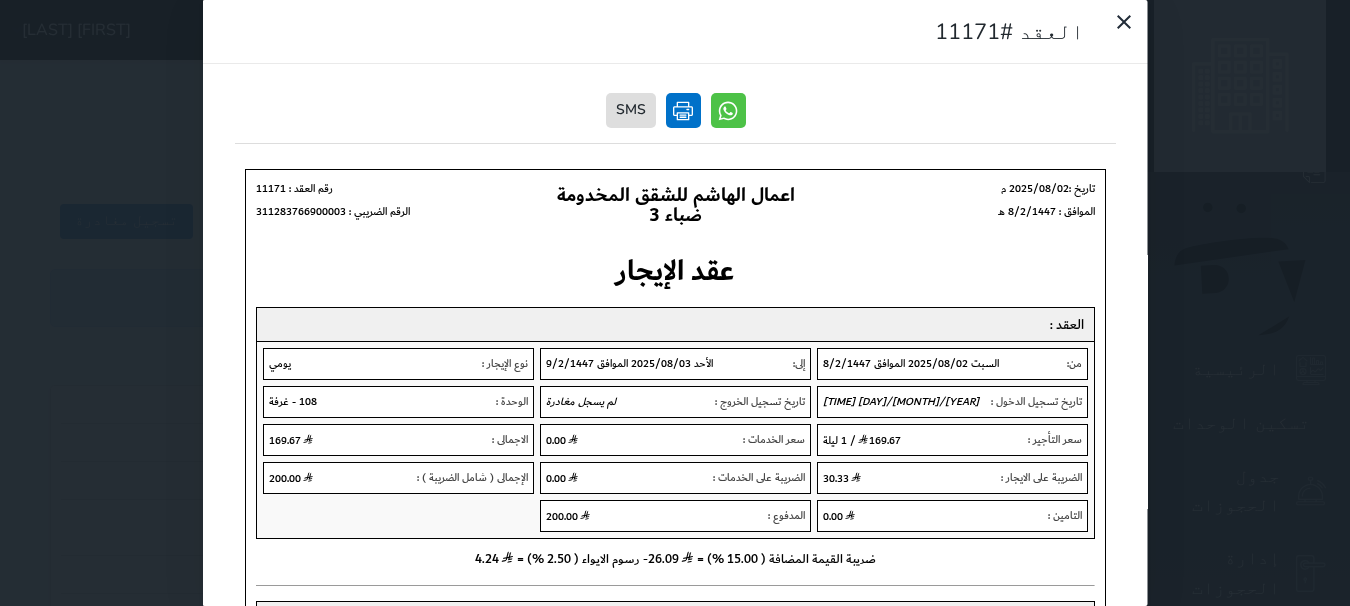 click at bounding box center (682, 110) 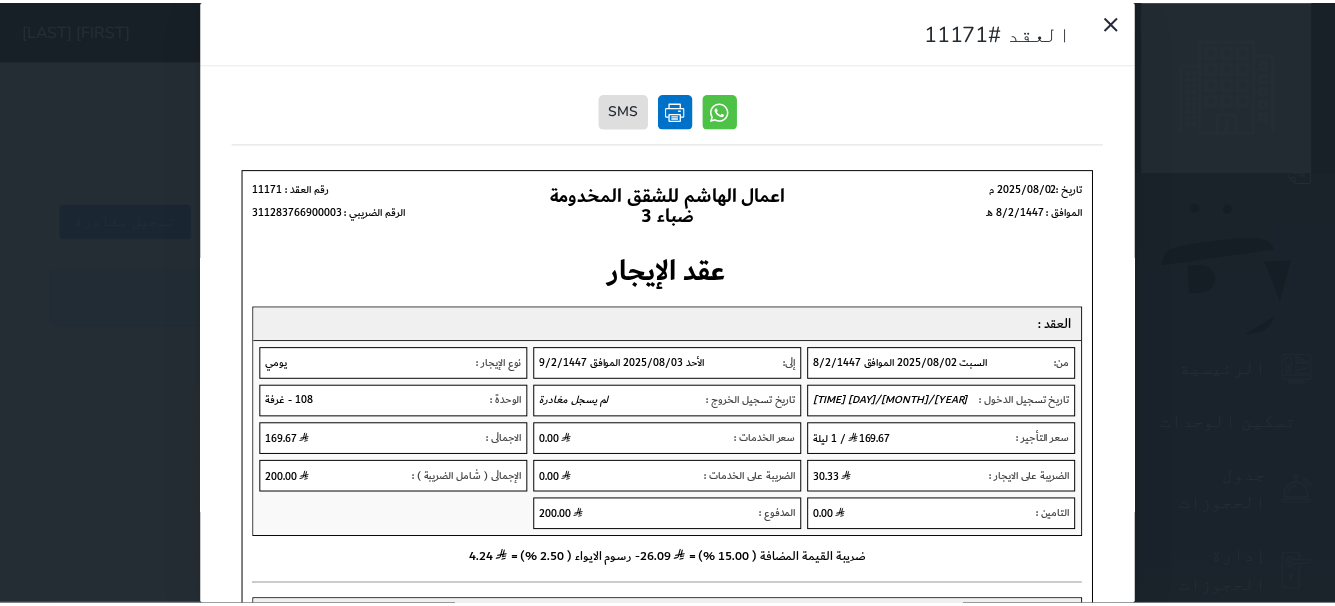 scroll, scrollTop: 0, scrollLeft: 0, axis: both 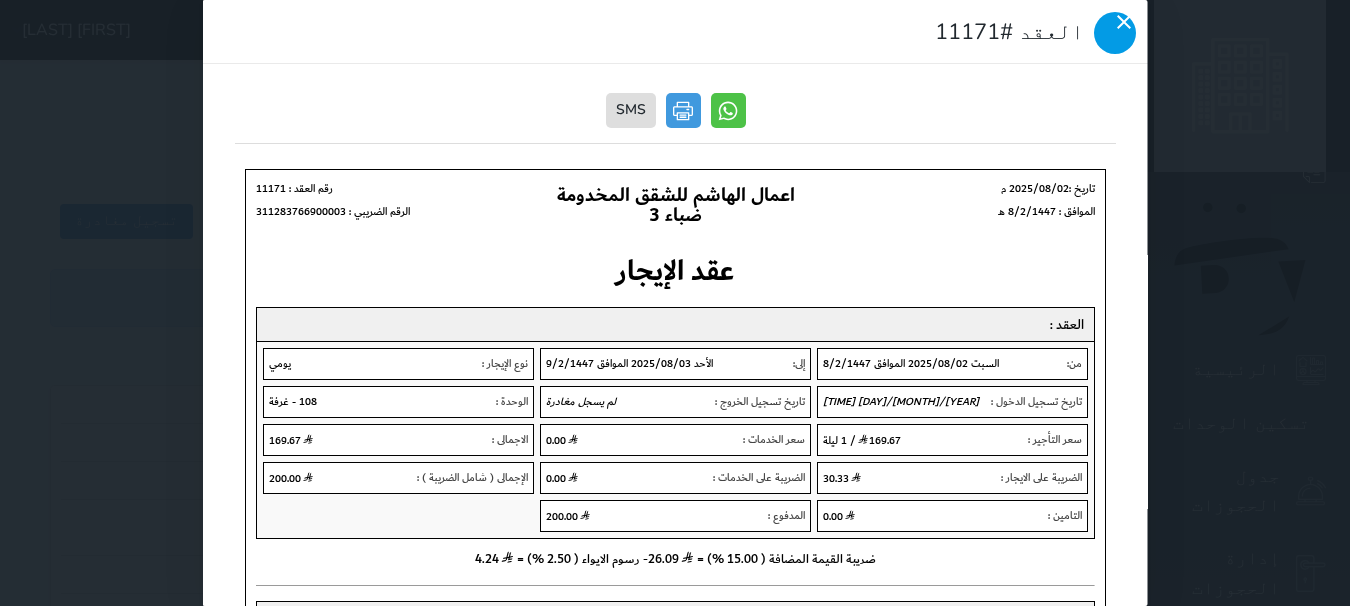 click 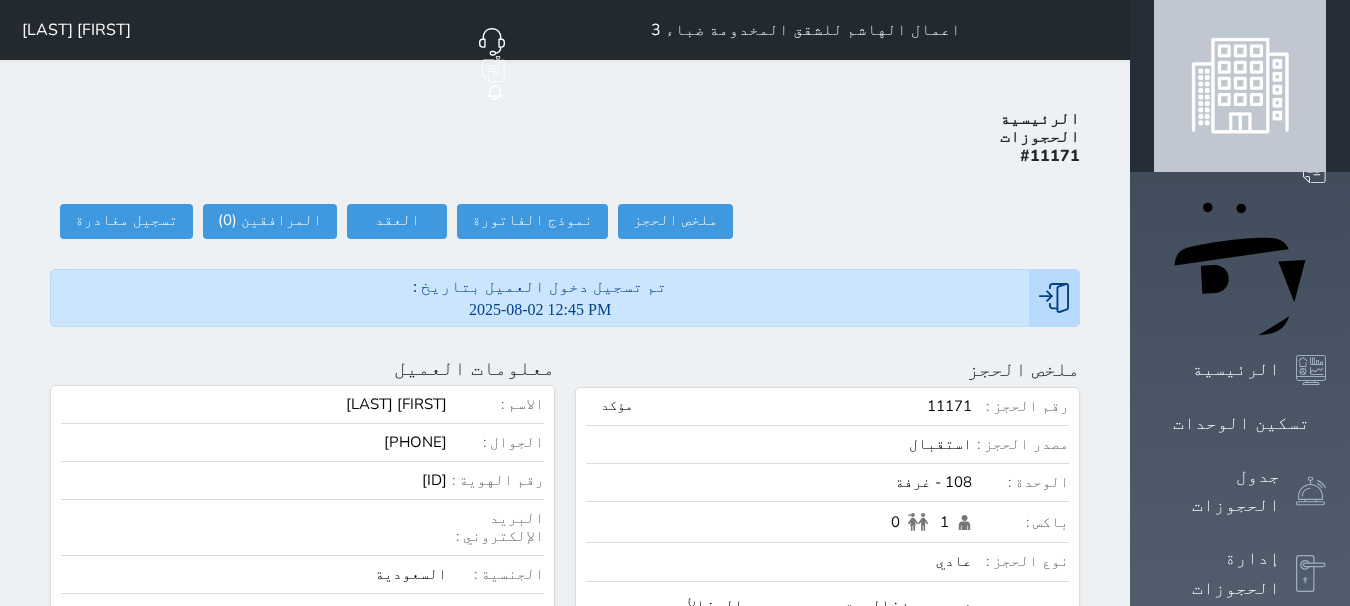 click 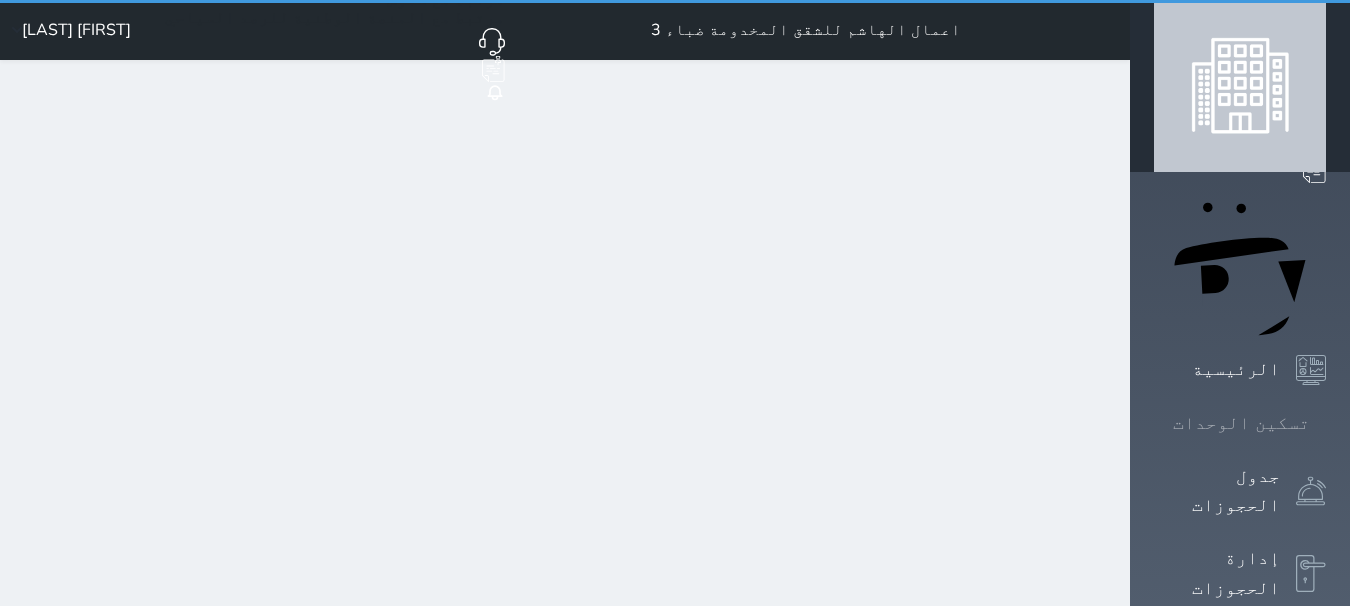 click on "إدارة الحجوزات" at bounding box center [1217, 573] 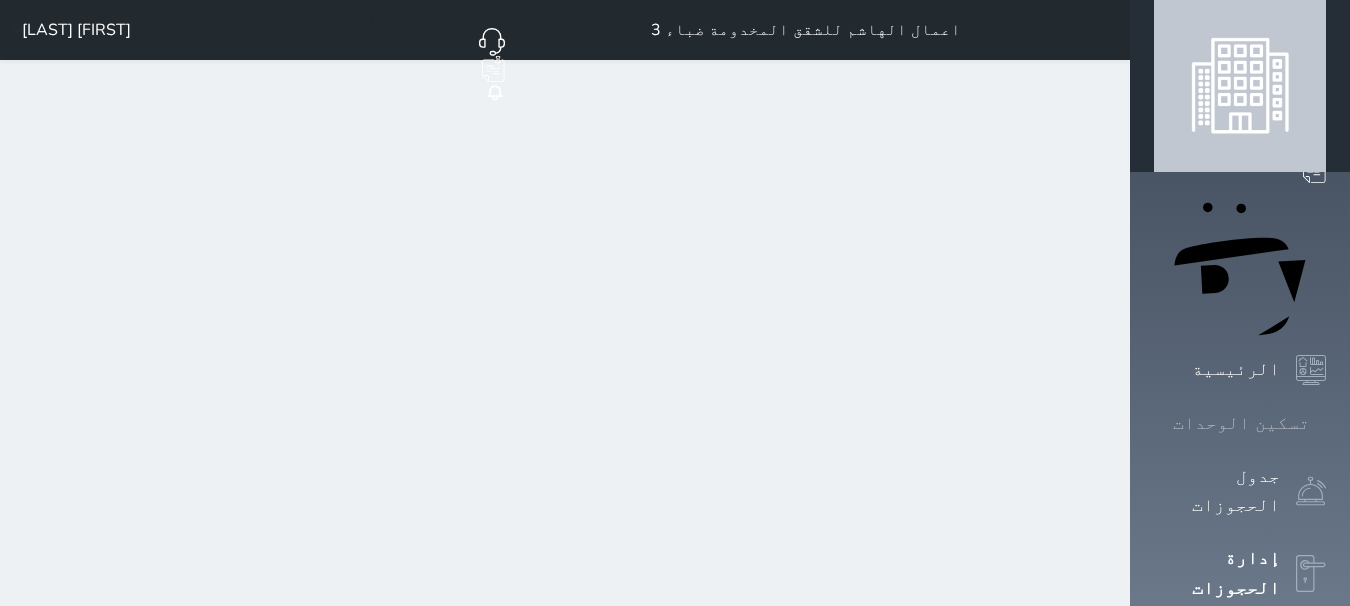 drag, startPoint x: 1260, startPoint y: 230, endPoint x: 1267, endPoint y: 117, distance: 113.216606 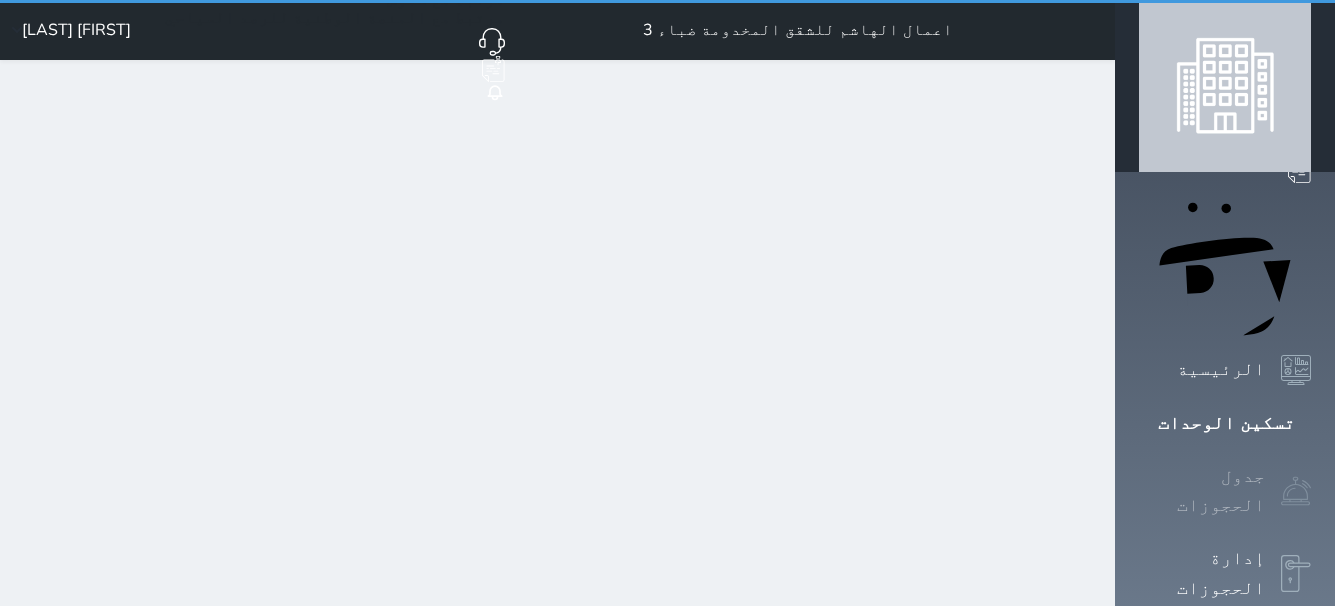 click 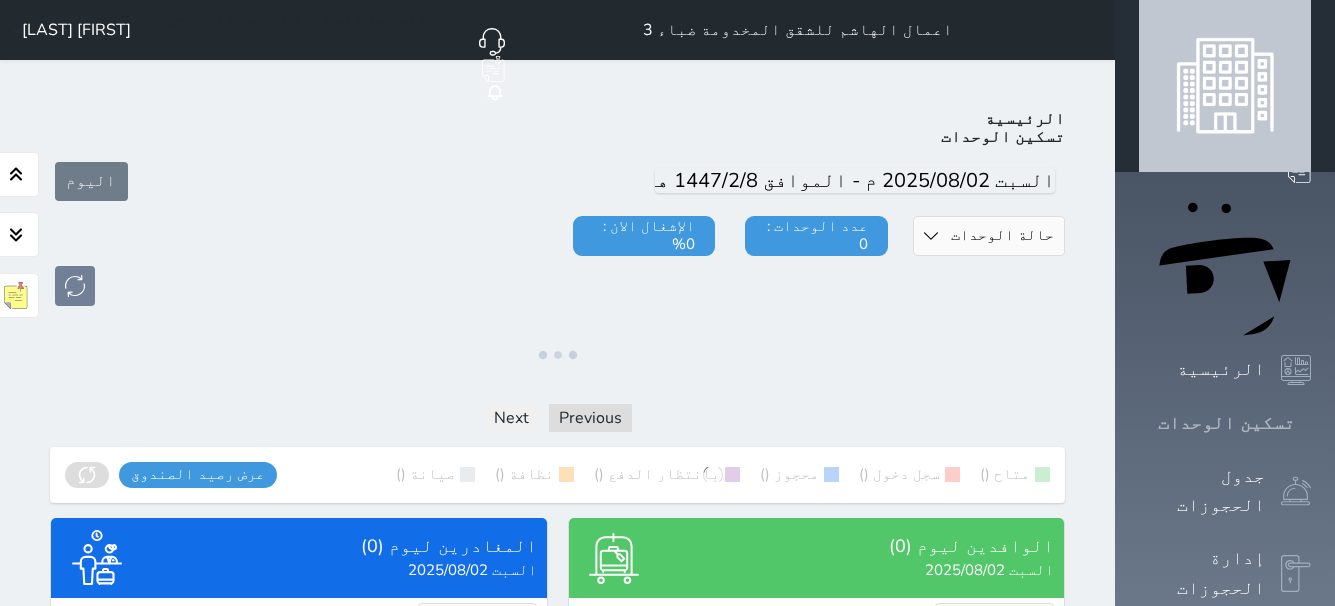 click on "تسكين الوحدات" at bounding box center [1226, 423] 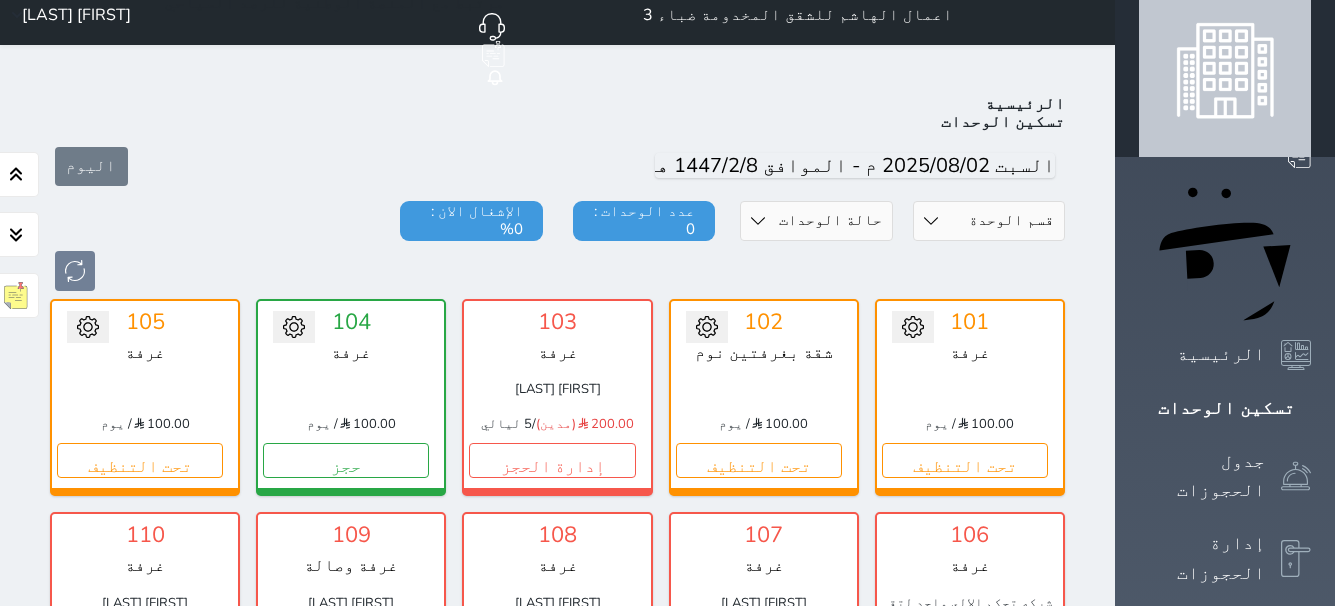 scroll, scrollTop: 0, scrollLeft: 0, axis: both 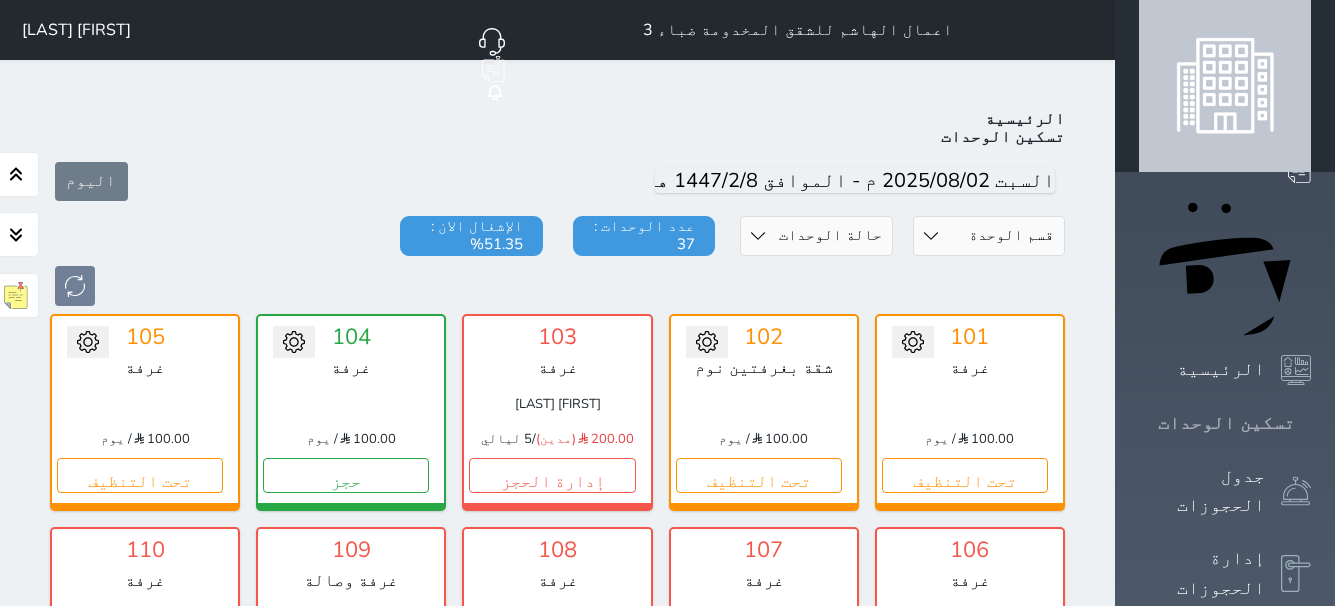 click 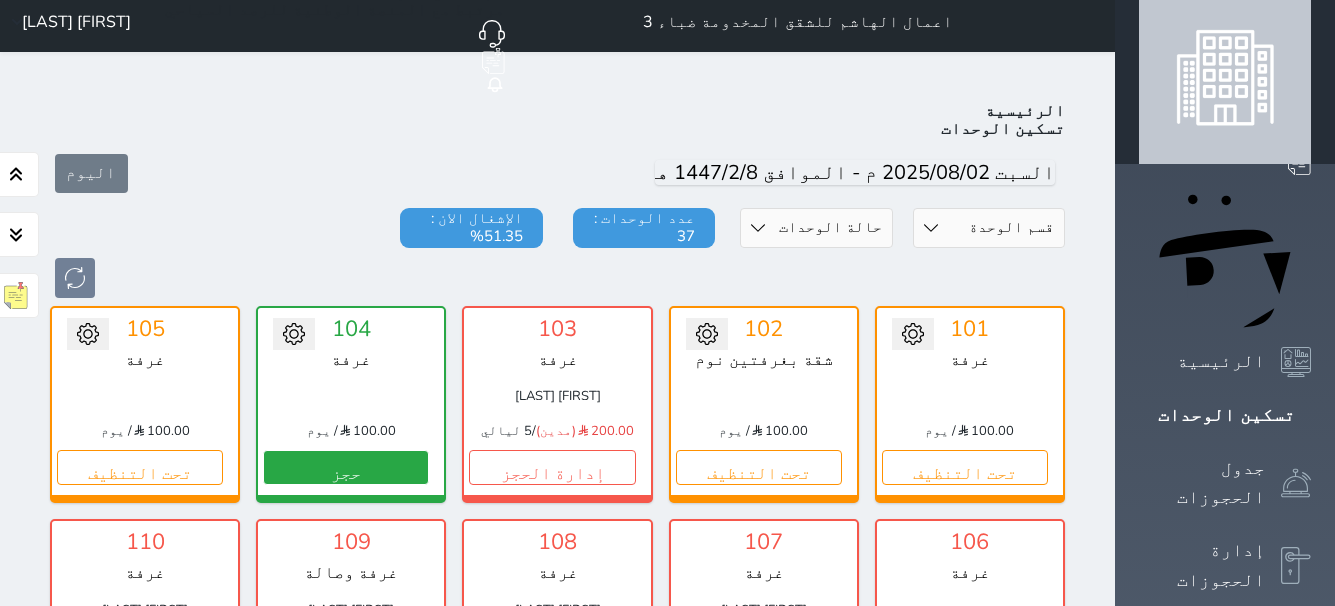 scroll, scrollTop: 0, scrollLeft: 0, axis: both 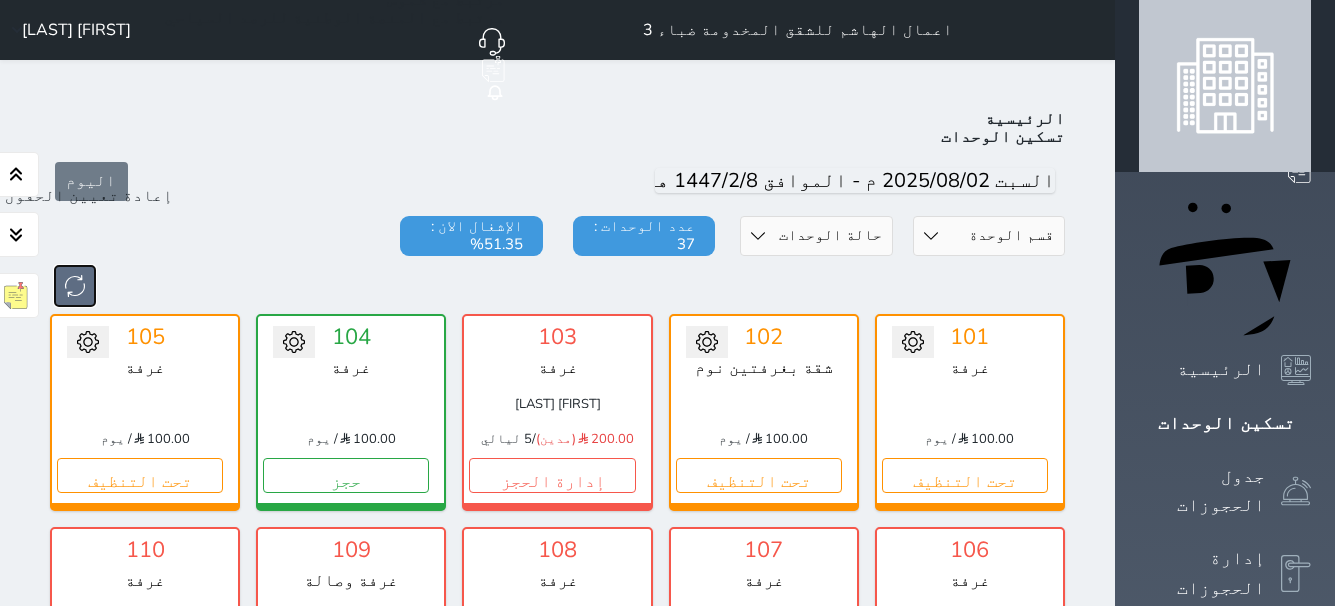 click at bounding box center (75, 286) 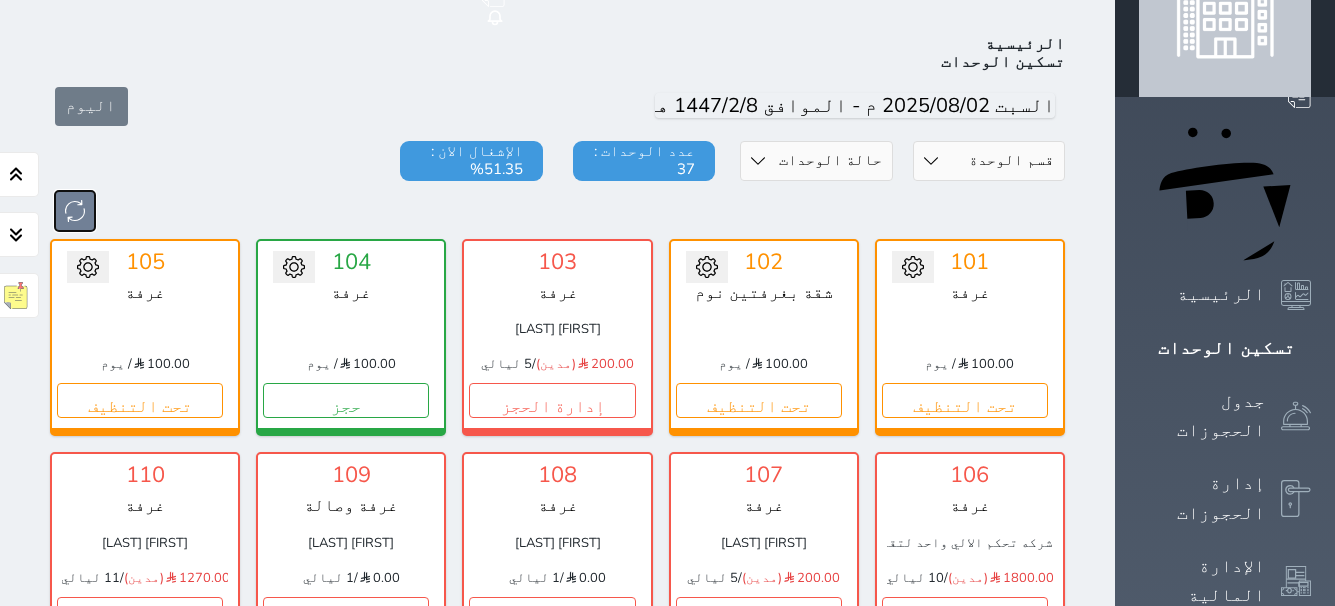 scroll, scrollTop: 0, scrollLeft: 0, axis: both 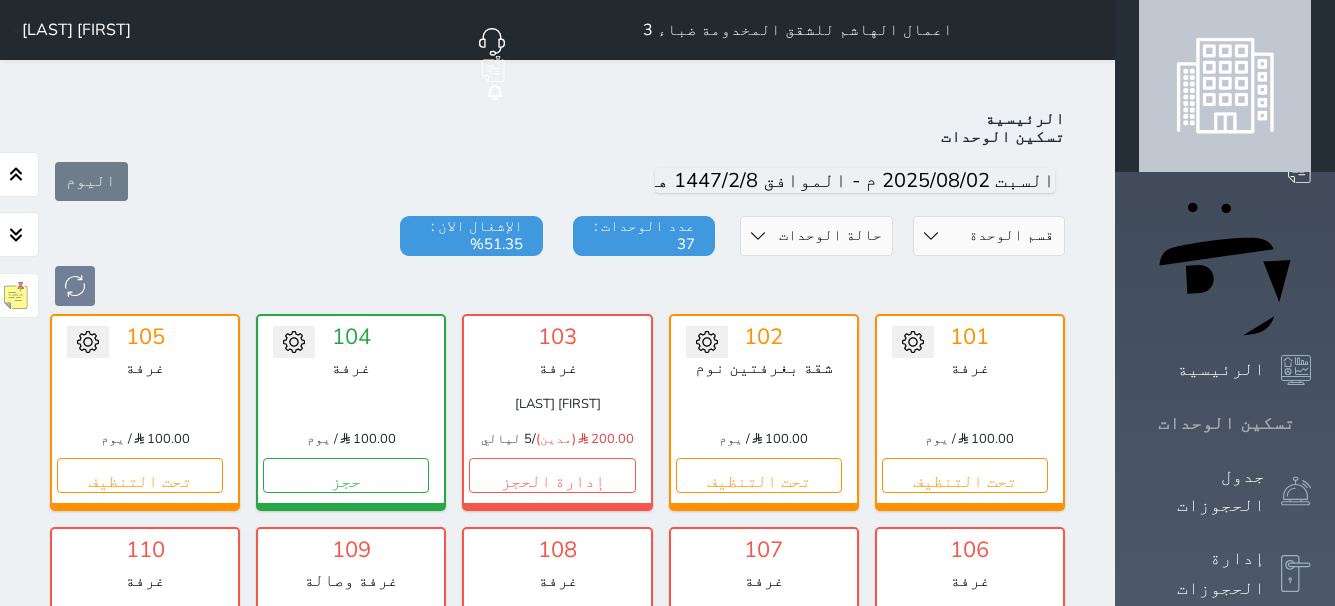 click 